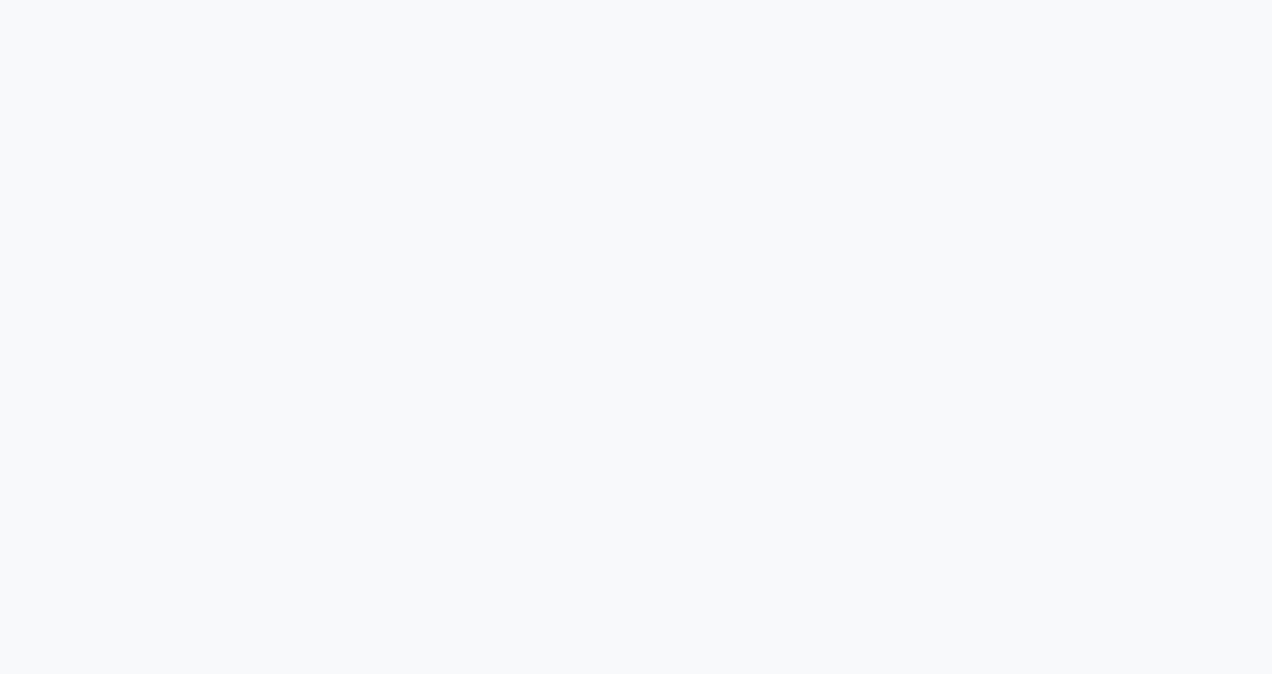 scroll, scrollTop: 0, scrollLeft: 0, axis: both 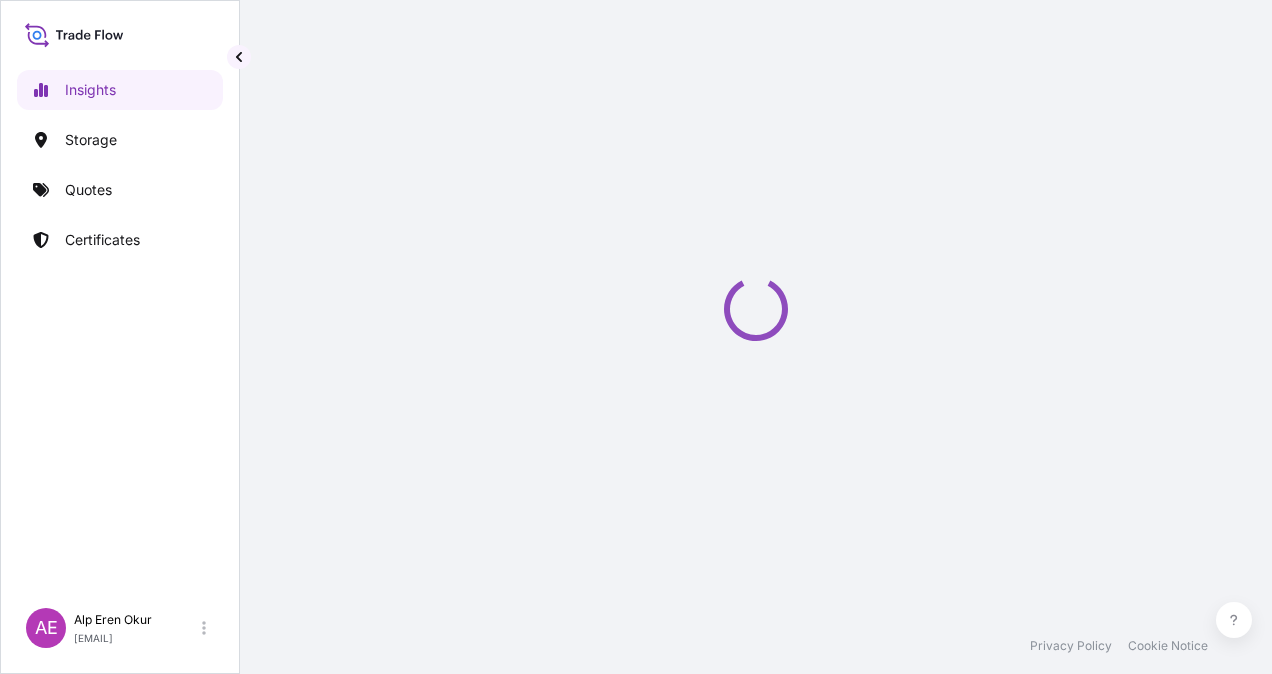 select on "2025" 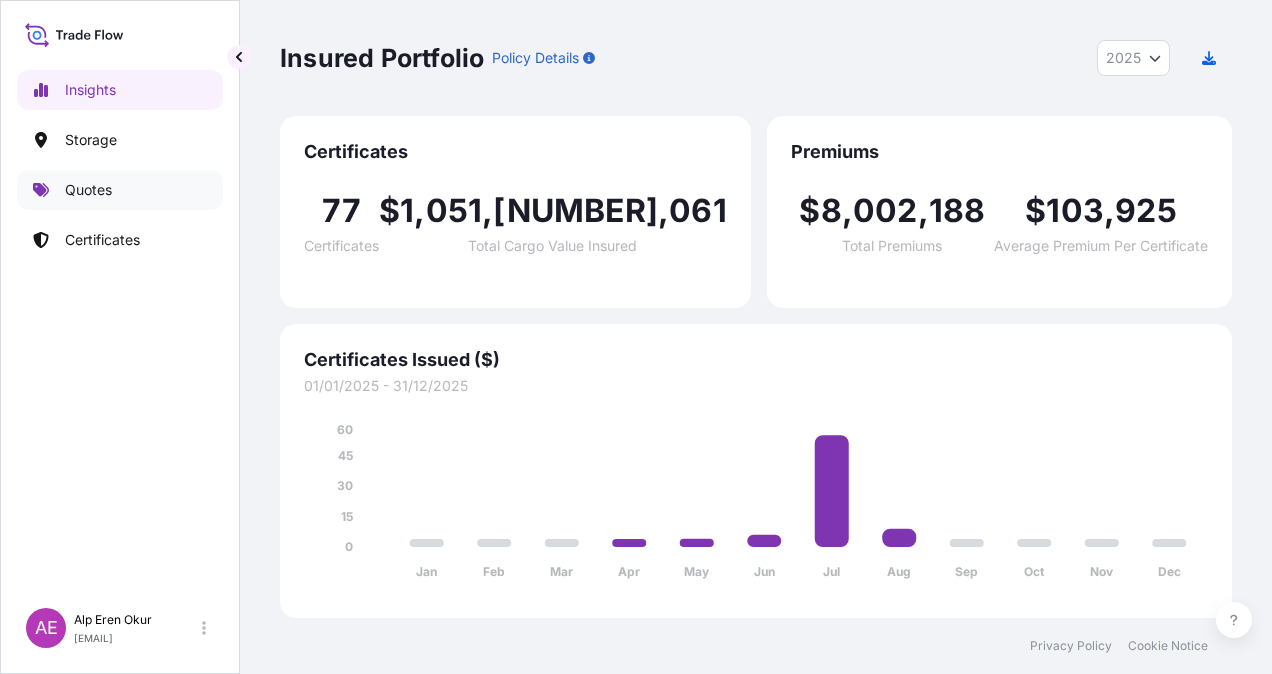 click on "Quotes" at bounding box center (120, 190) 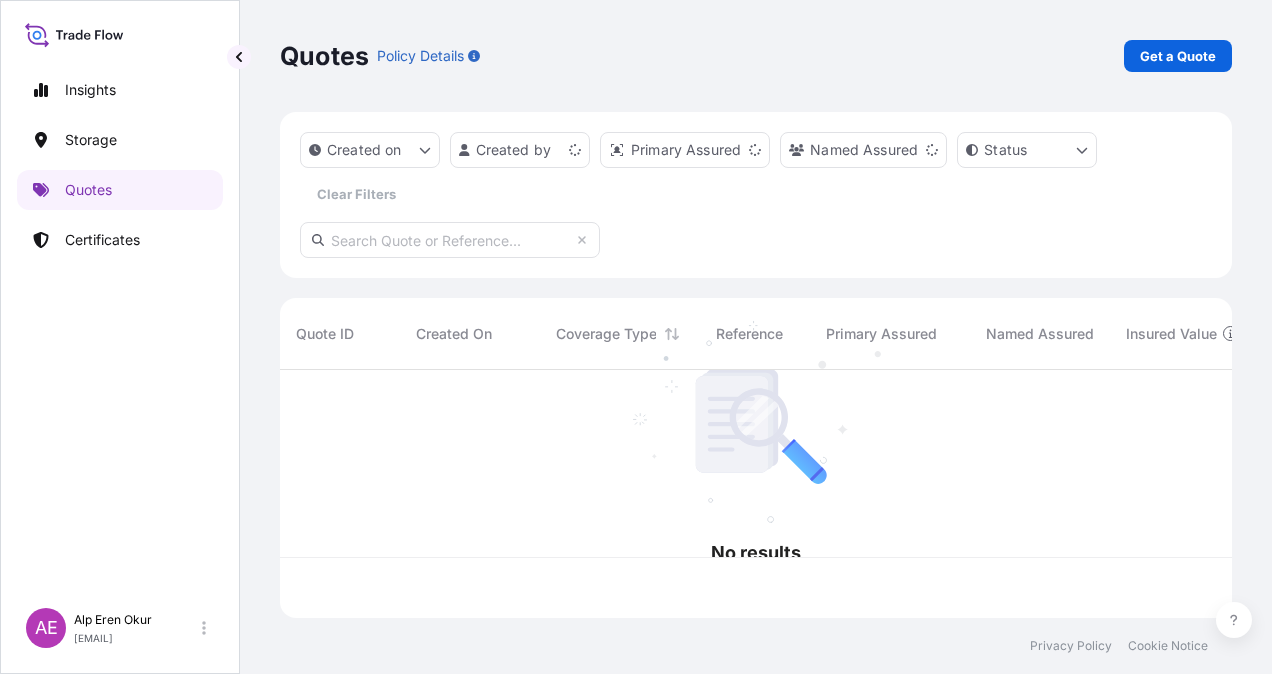 scroll, scrollTop: 16, scrollLeft: 16, axis: both 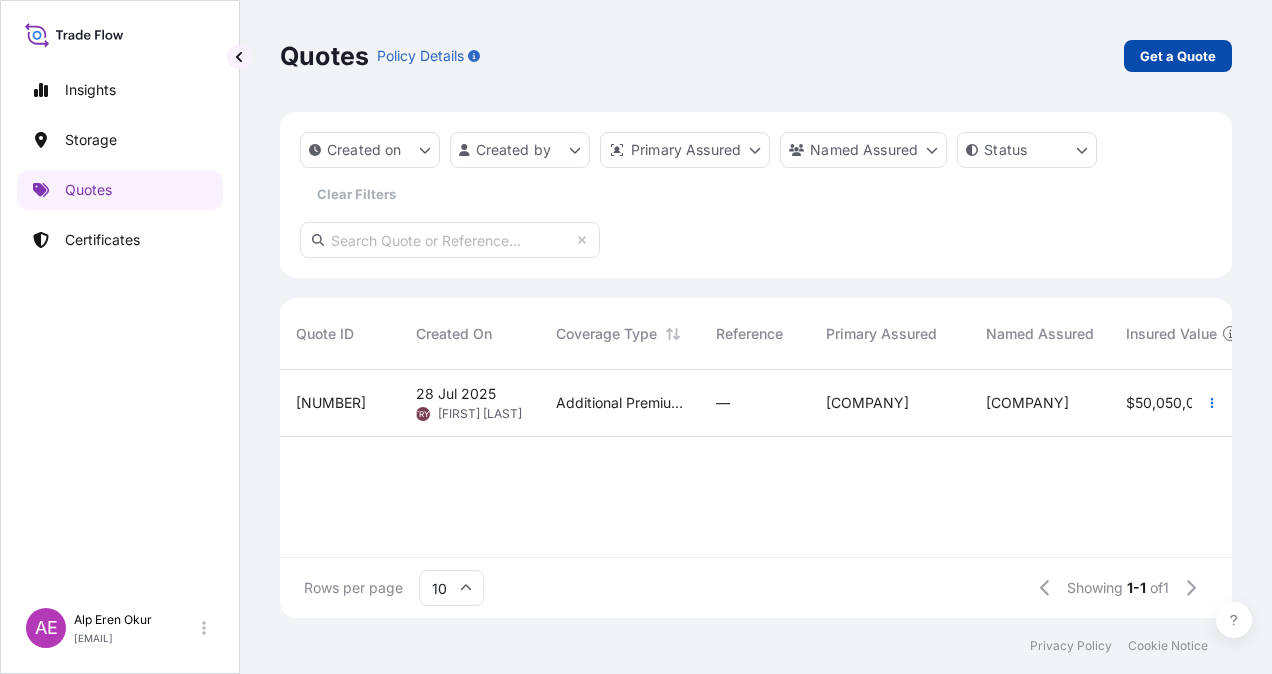click on "Get a Quote" at bounding box center (1178, 56) 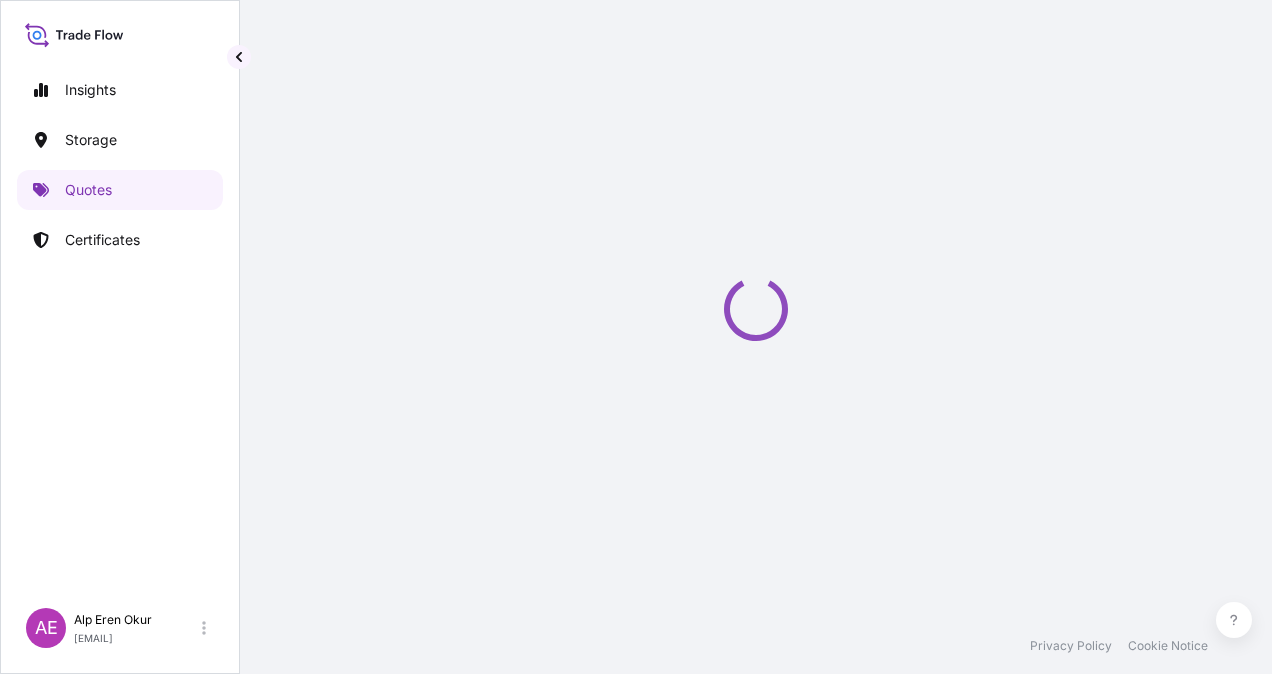scroll, scrollTop: 32, scrollLeft: 0, axis: vertical 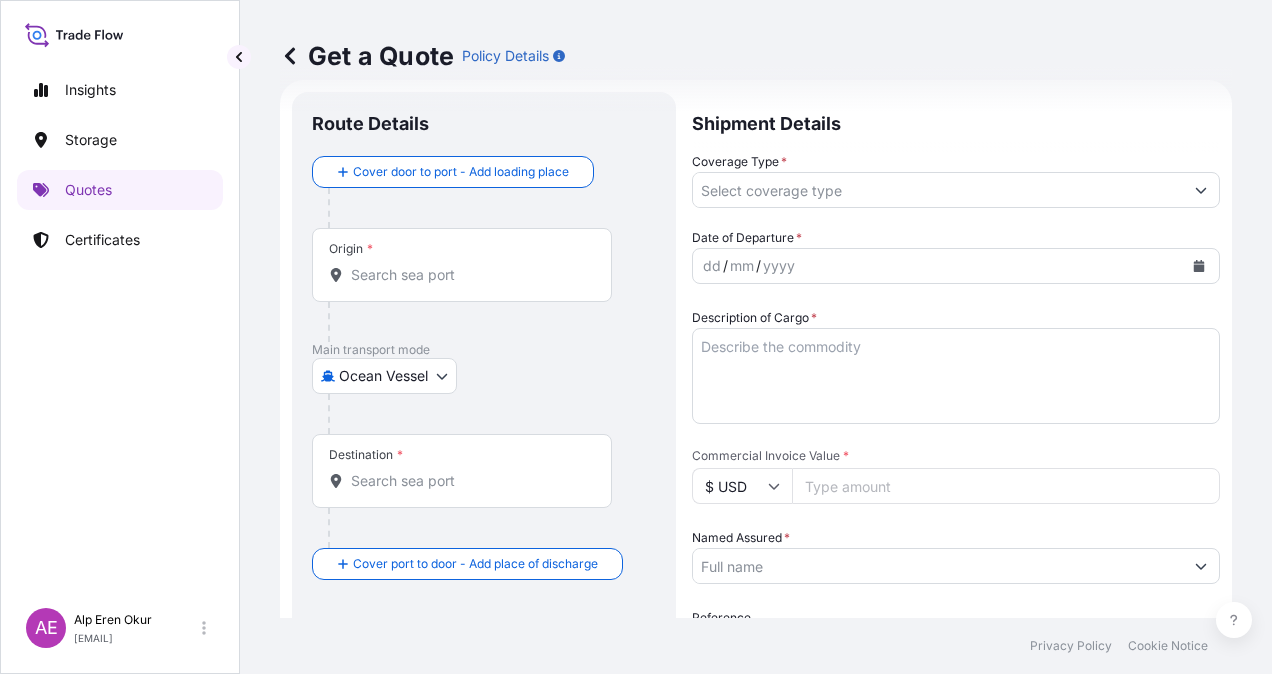 click on "Origin *" at bounding box center (462, 265) 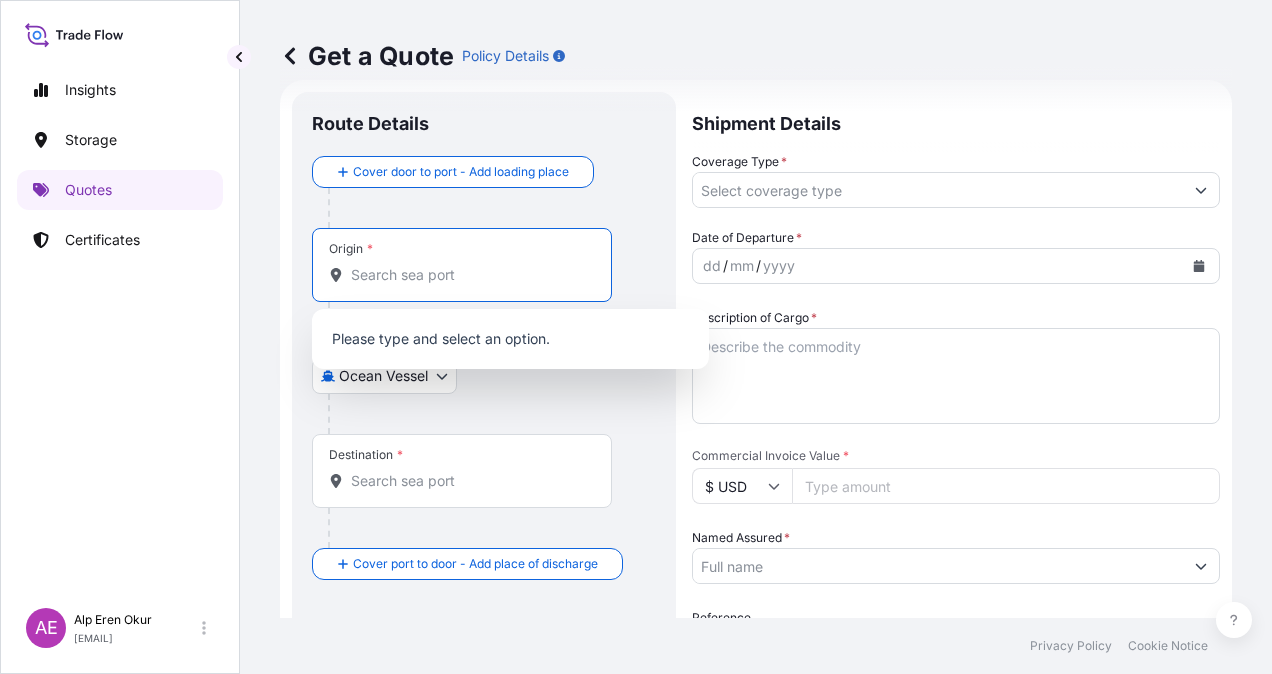 paste on "[CITY],[STATE]" 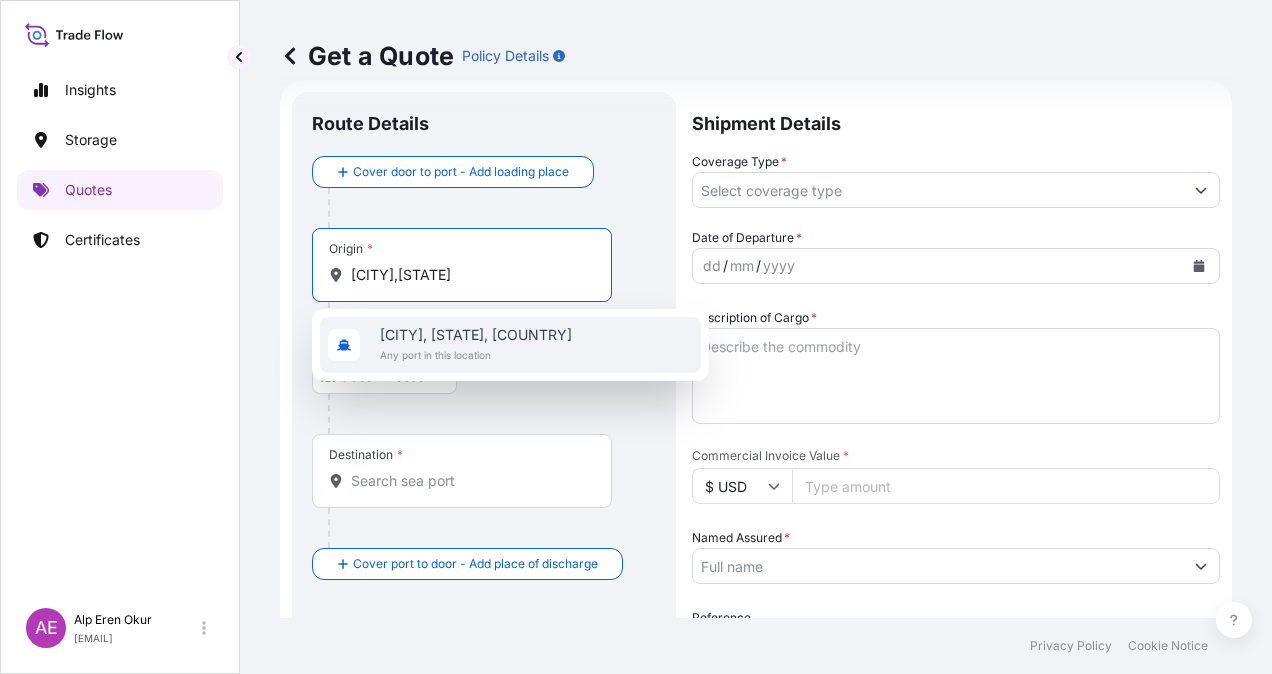 click on "Any port in this location" at bounding box center (476, 355) 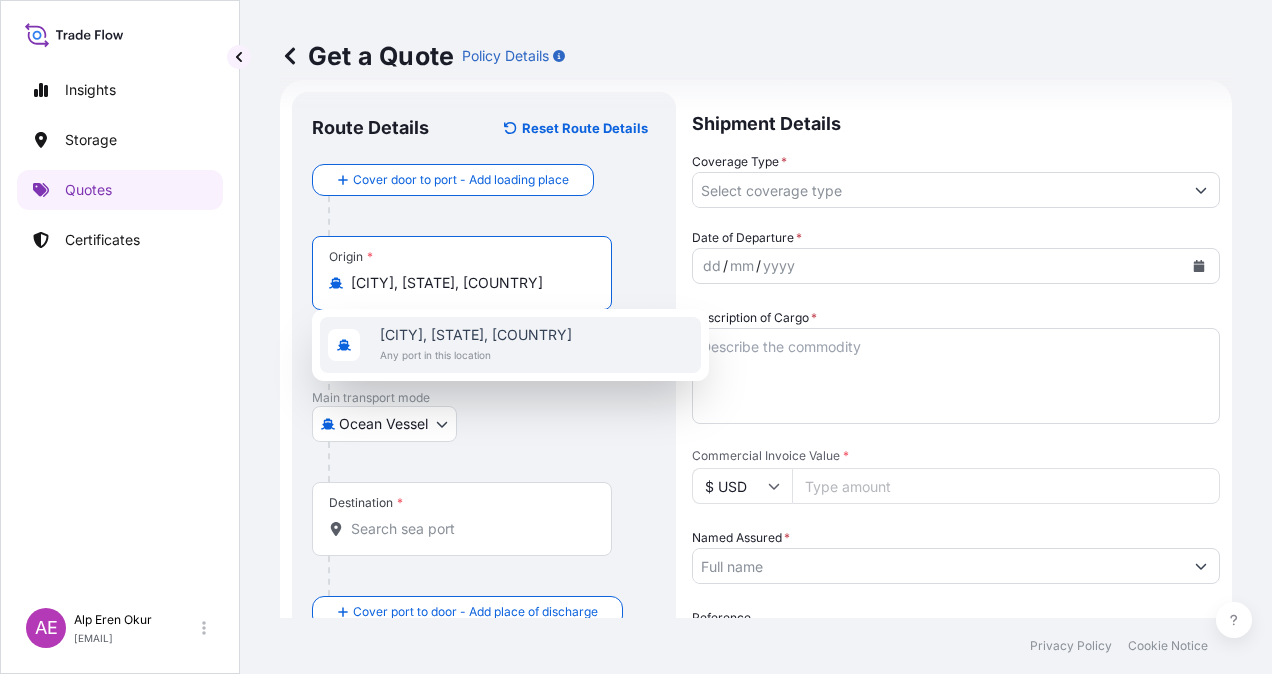 type on "[CITY], [STATE], [COUNTRY]" 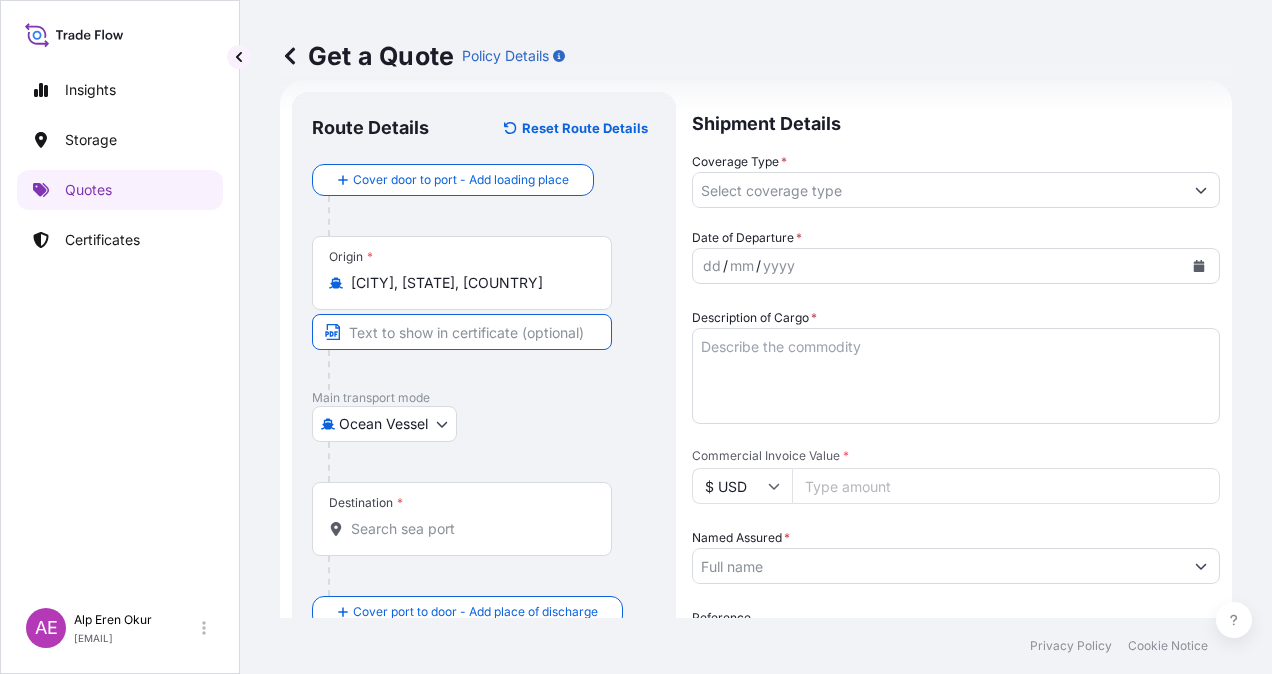 click at bounding box center (462, 332) 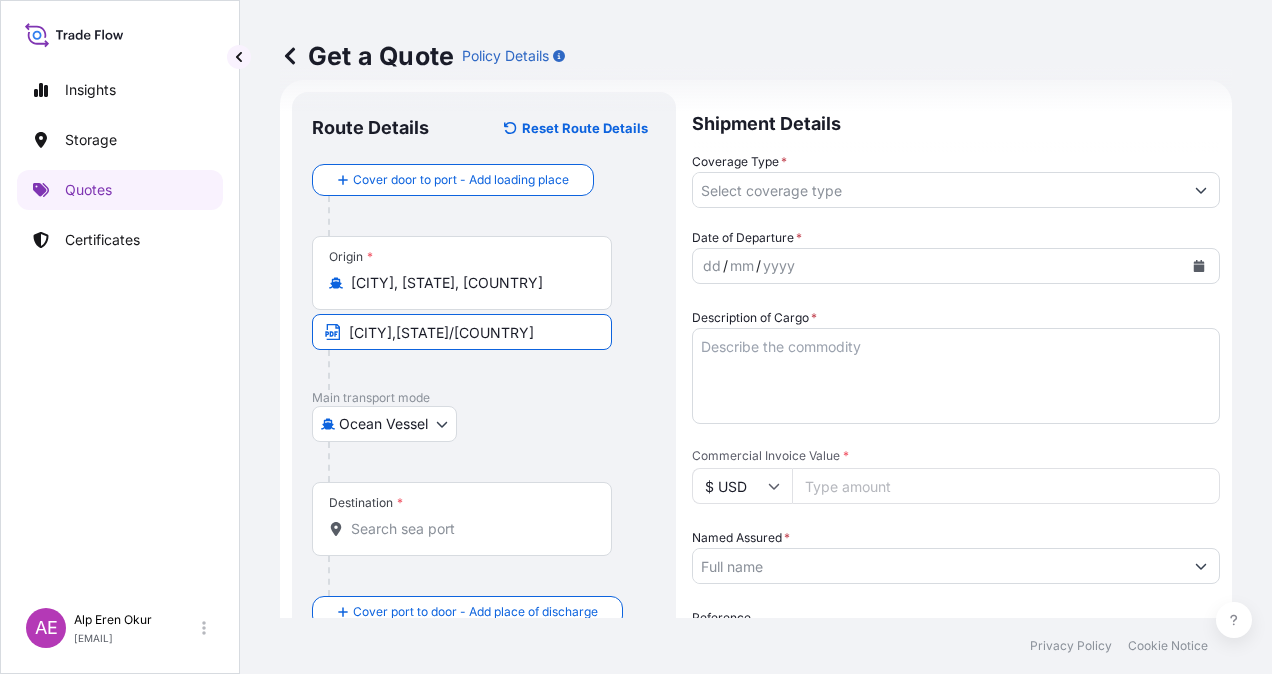 type on "[CITY],[STATE]/[COUNTRY]" 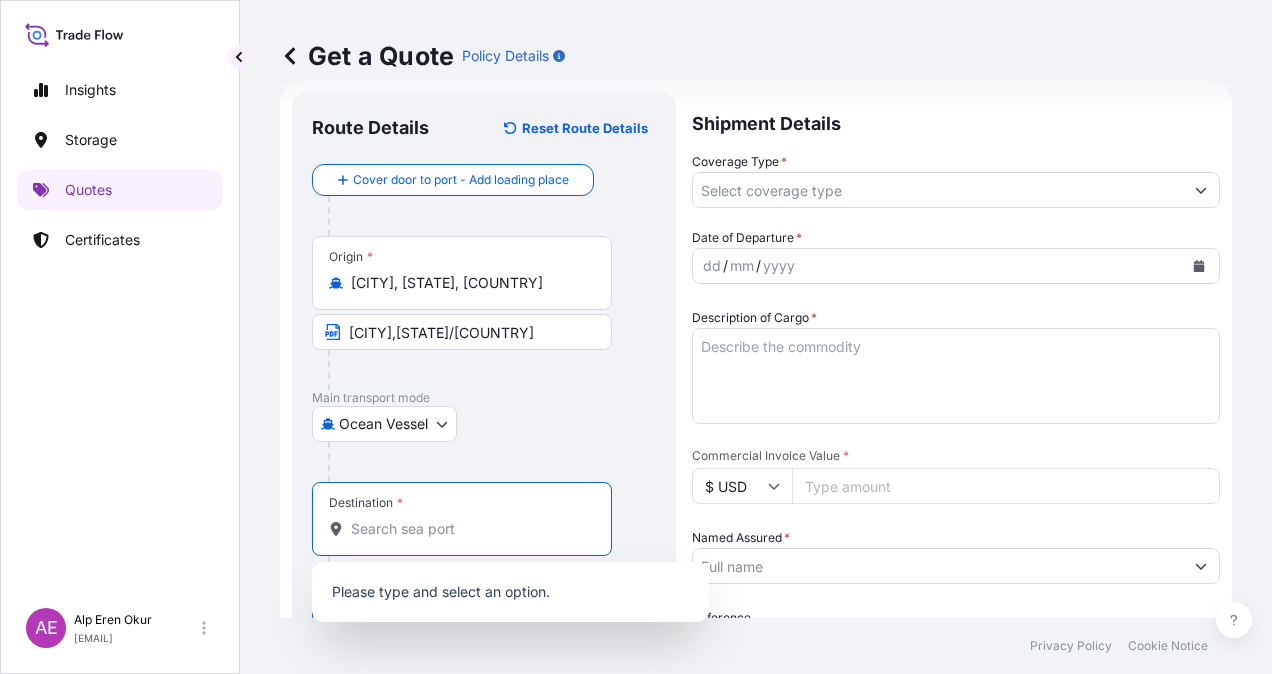 click on "Destination *" at bounding box center [469, 529] 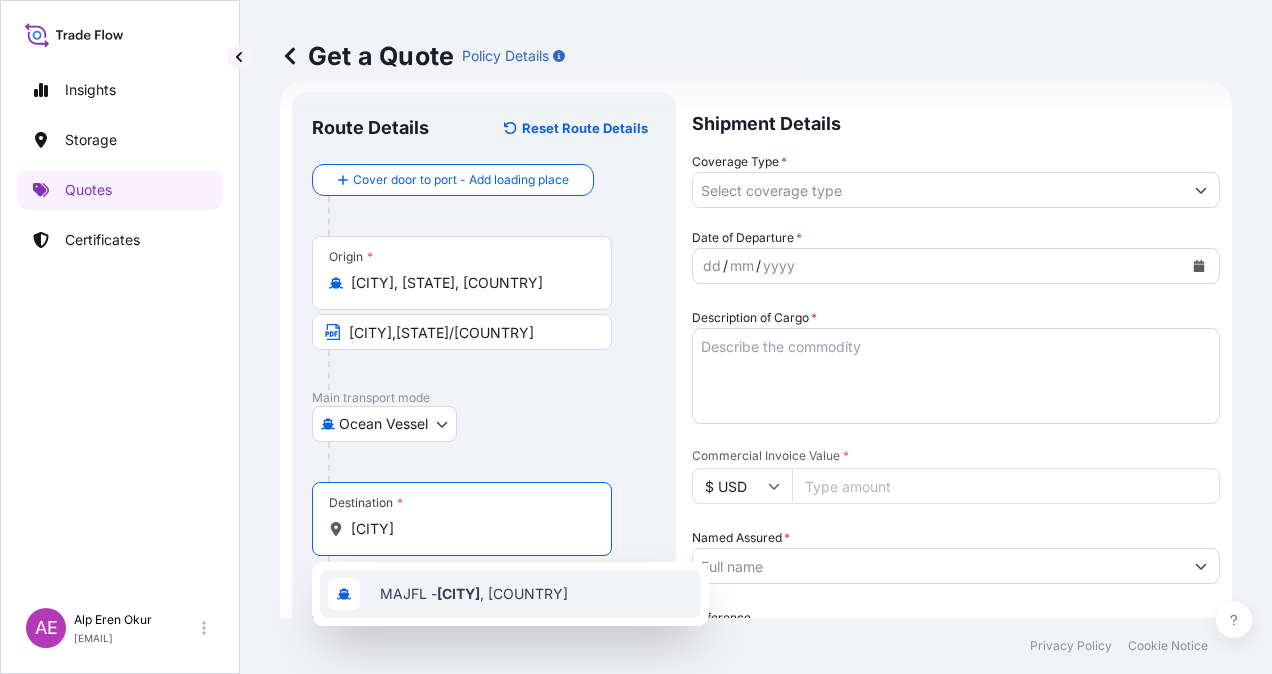 click on "MAJFL - [CITY] , [COUNTRY]" at bounding box center [510, 594] 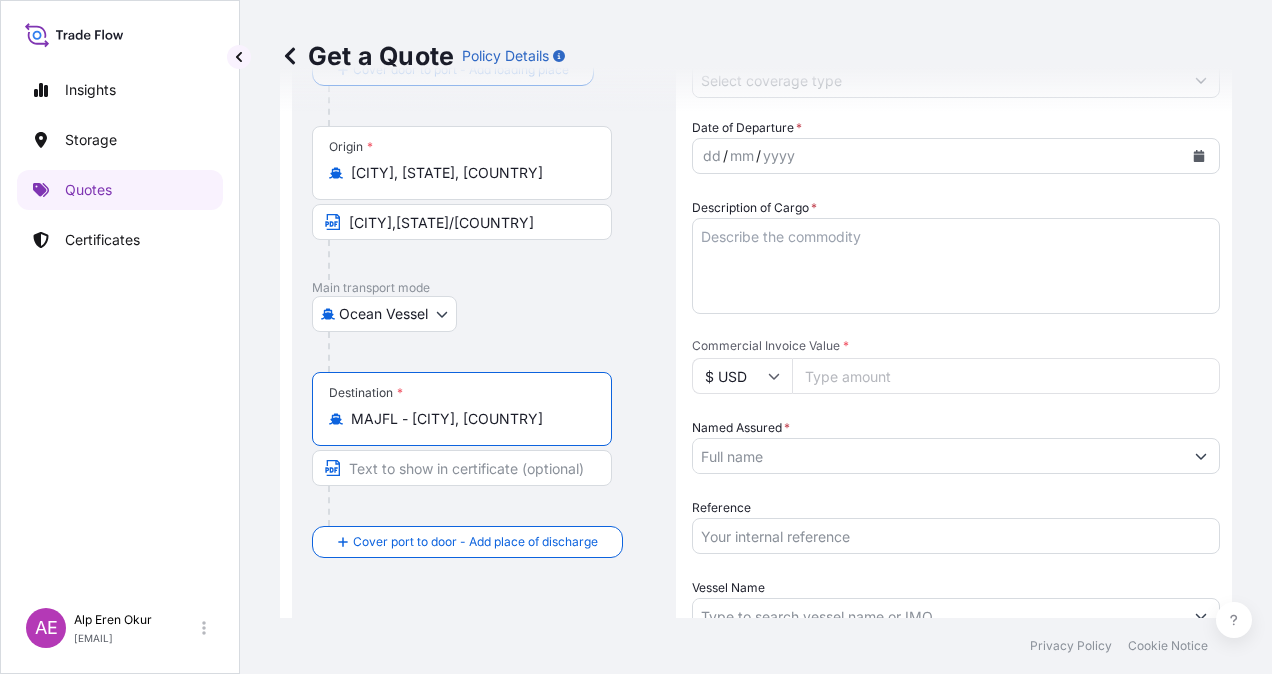 scroll, scrollTop: 232, scrollLeft: 0, axis: vertical 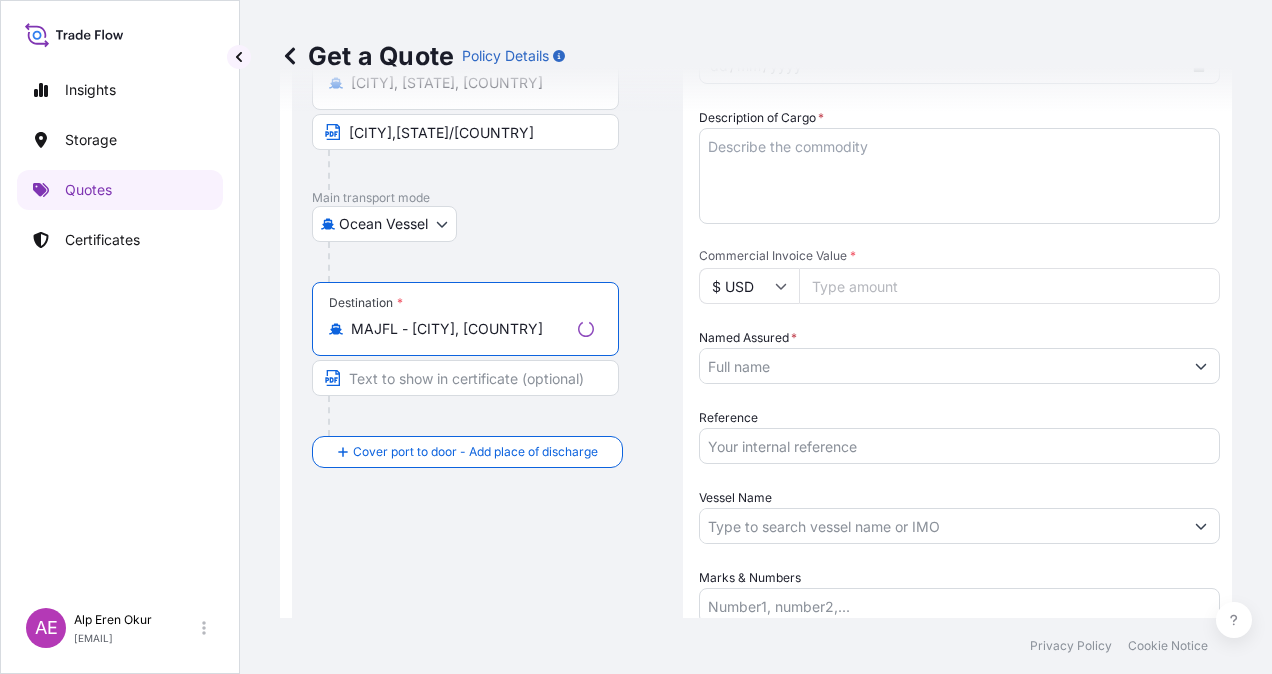 type on "MAJFL - [CITY], [COUNTRY]" 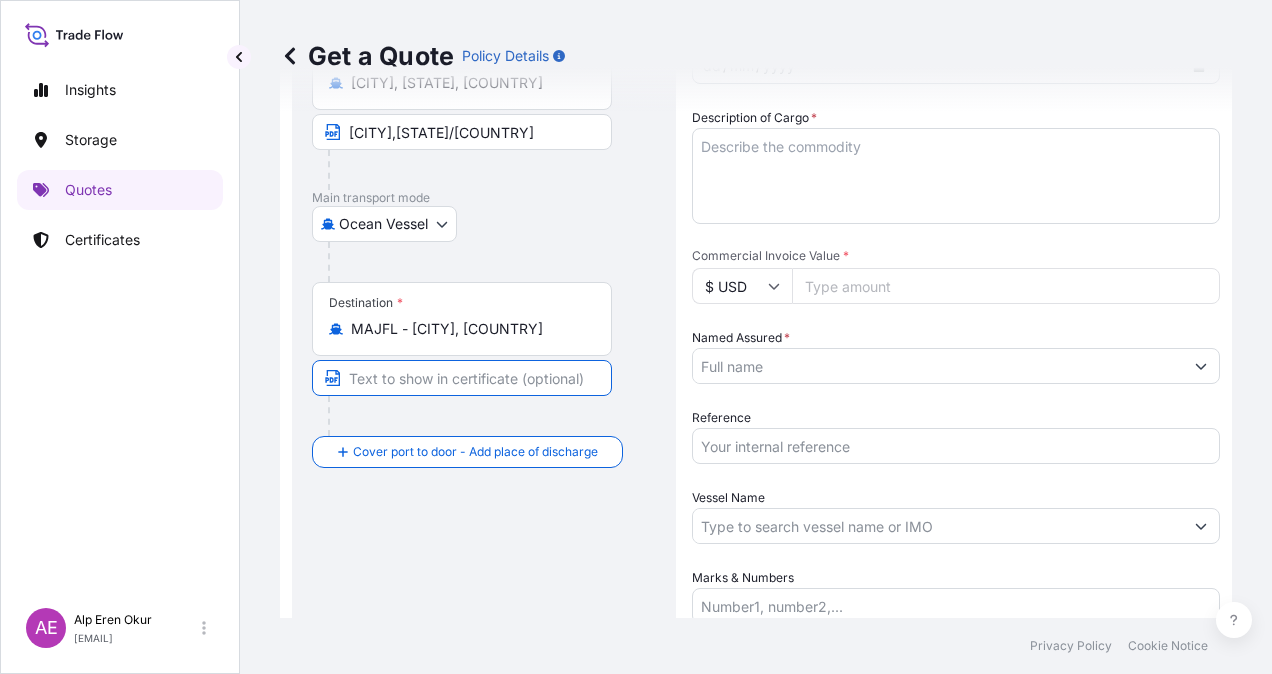 paste on "[CITY]" 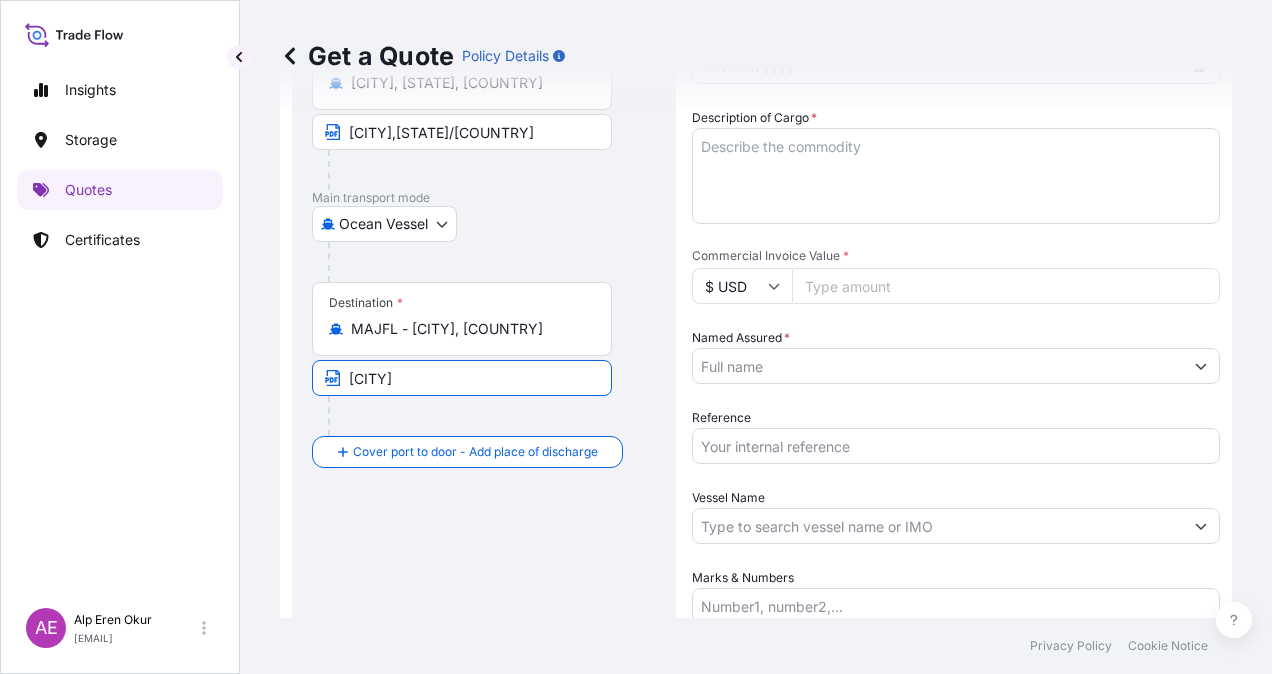 type on "[CITY]/[COUNTRY]" 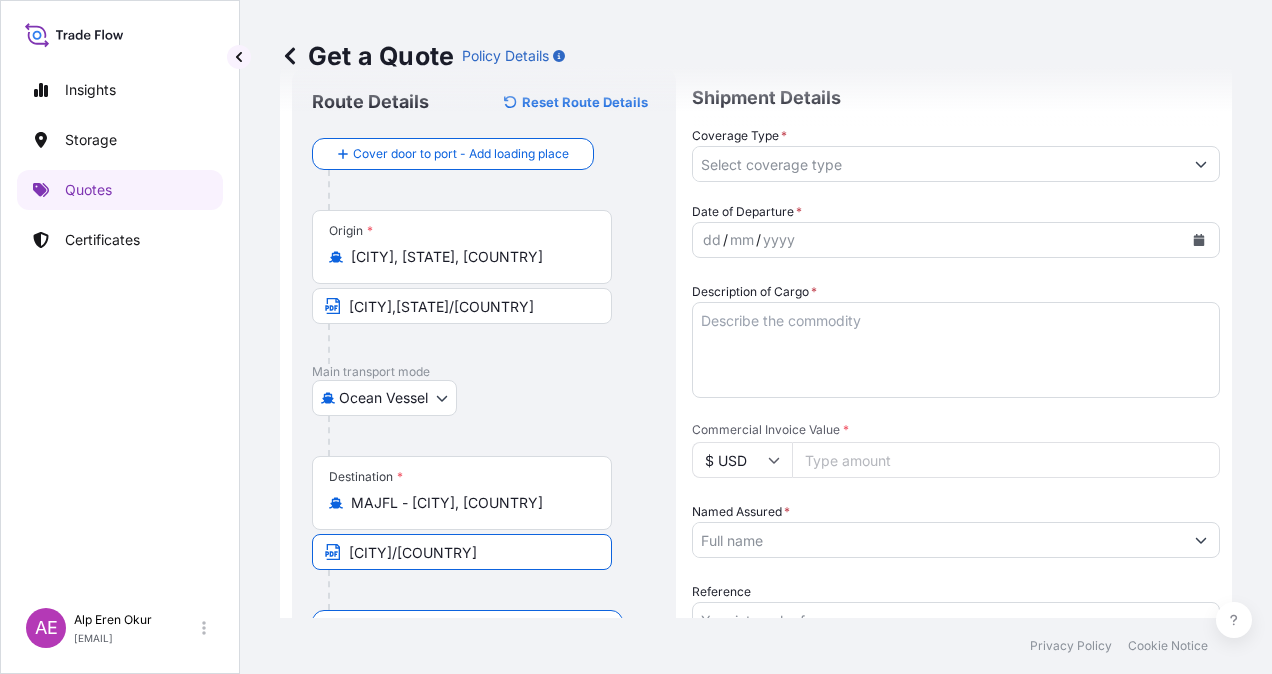 scroll, scrollTop: 0, scrollLeft: 0, axis: both 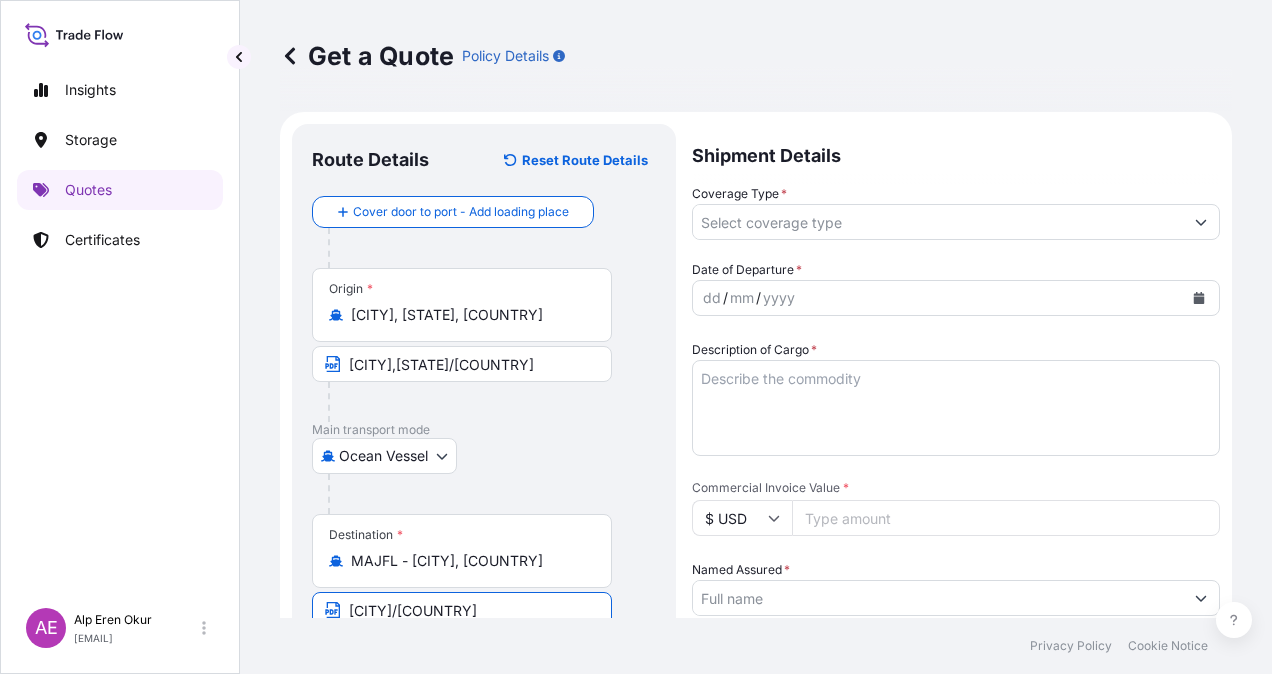 click on "Shipment Details Coverage Type * Date of Departure * dd / mm / yyyy Cargo Category * LPG, Crude Oil, Utility Fuel, Mid Distillates and Specialities, Fertilisers Description of Cargo * Commercial Invoice Value   * $ USD Named Assured * Packing Category Type to search a container mode Please select a primary mode of transportation first. Reference Vessel Name Marks & Numbers Letter of Credit This shipment has a letter of credit Letter of credit * Letter of credit may not exceed 12000 characters Get a Quote" at bounding box center [956, 564] 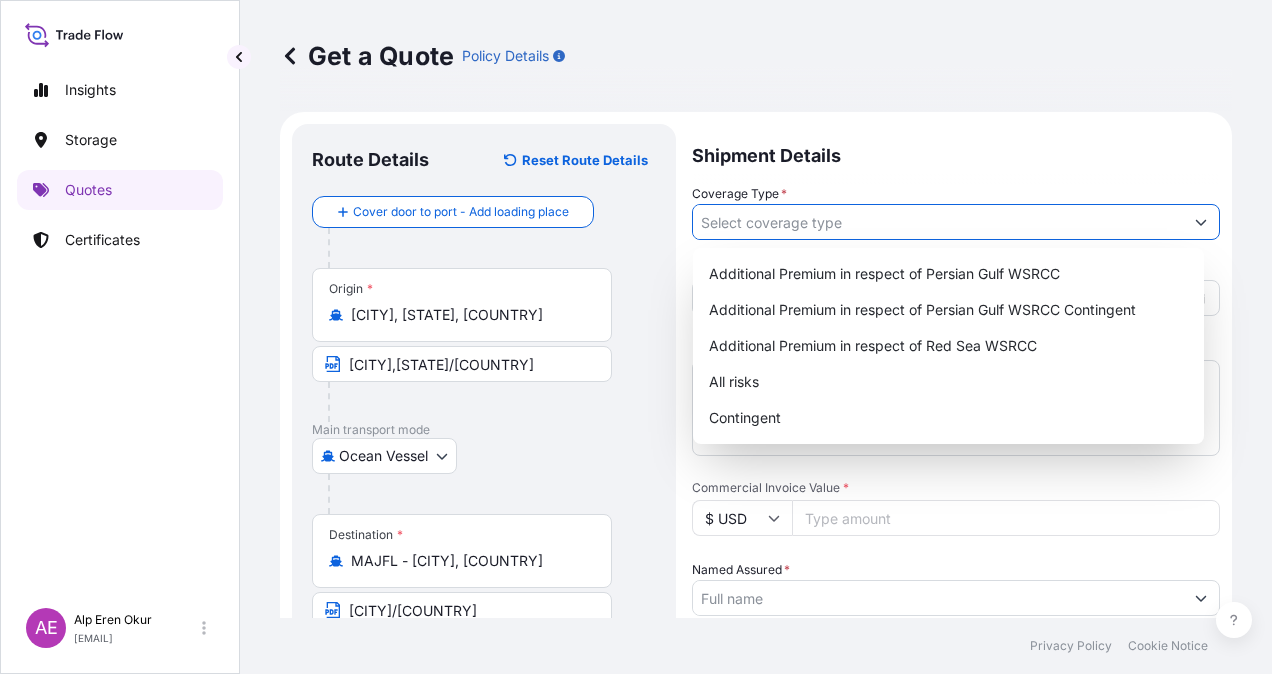click on "Coverage Type *" at bounding box center (938, 222) 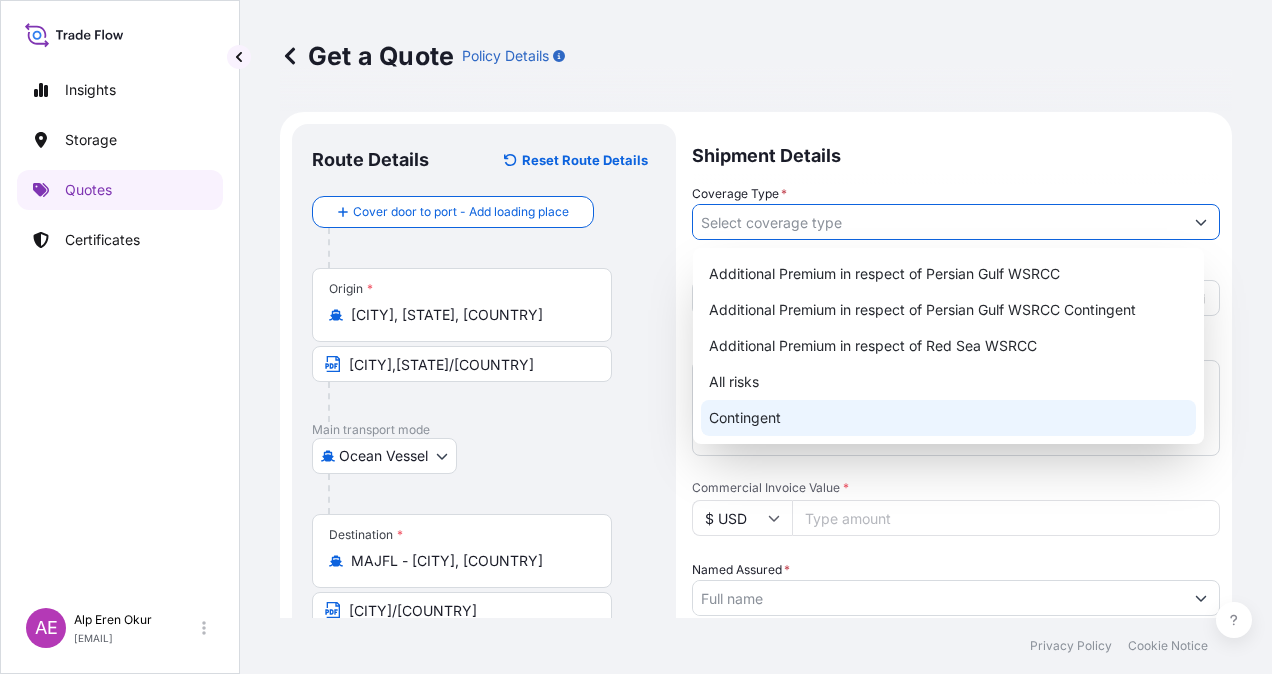 click on "Contingent" at bounding box center [948, 418] 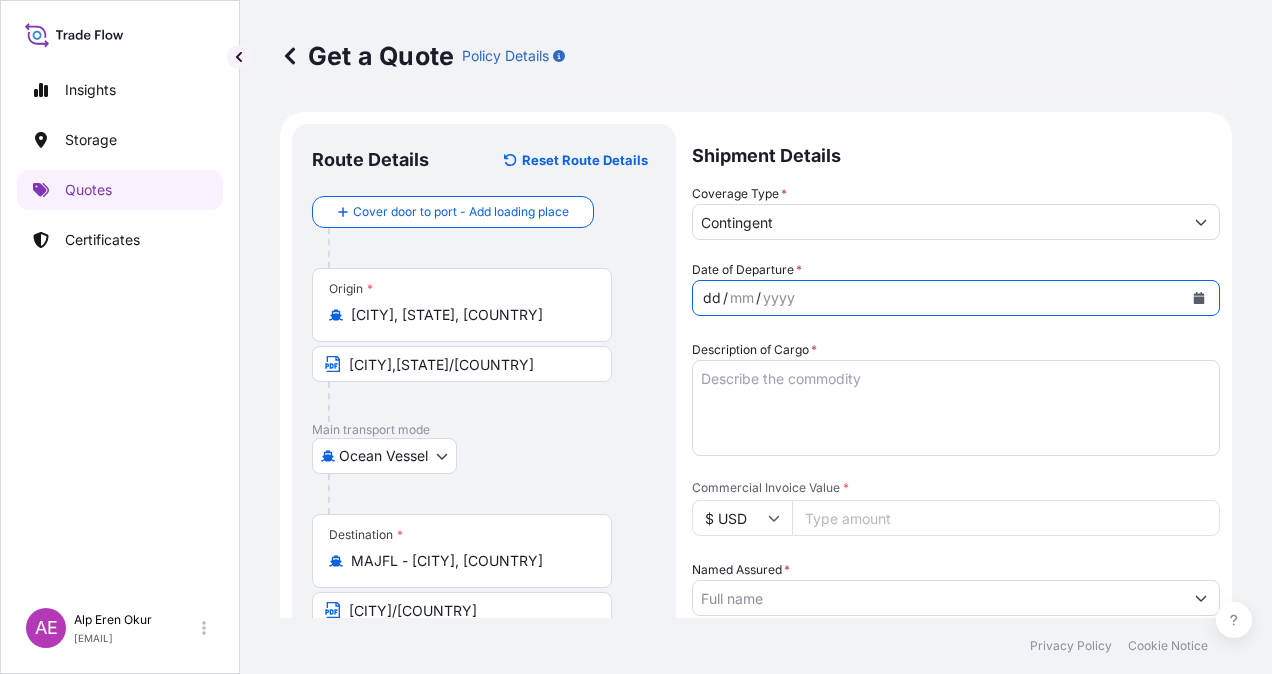 click on "dd" at bounding box center [712, 298] 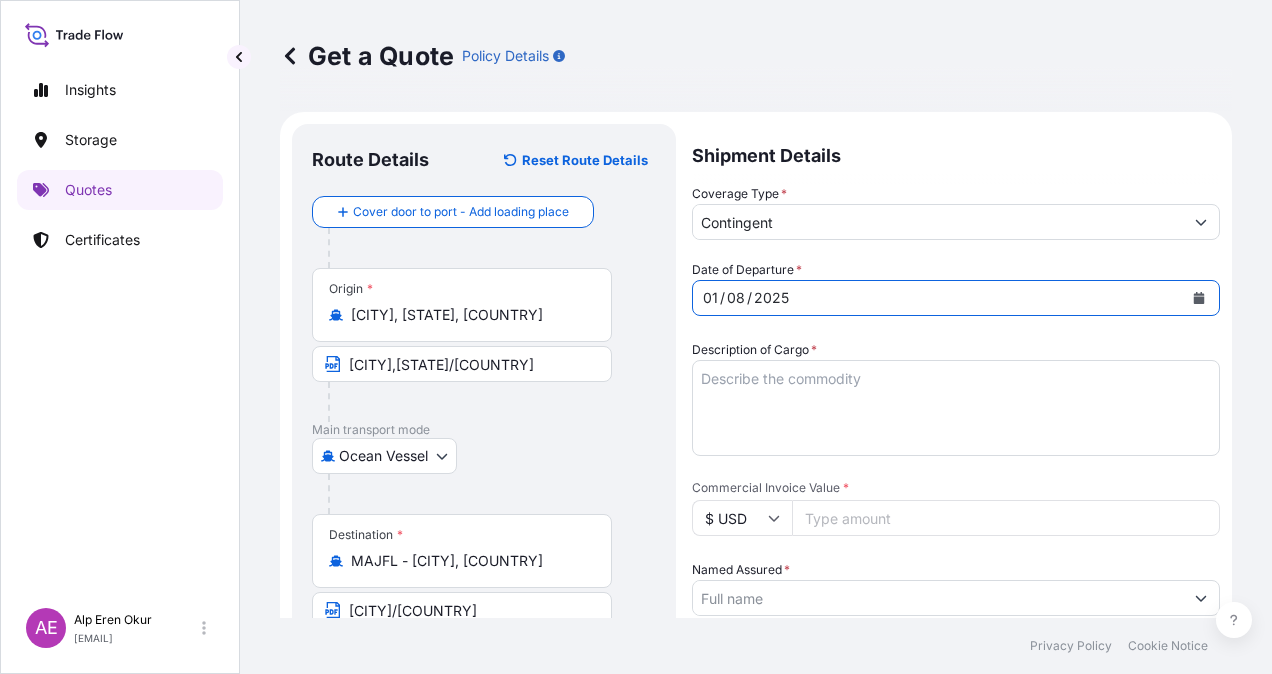 click on "Description of Cargo *" at bounding box center (956, 408) 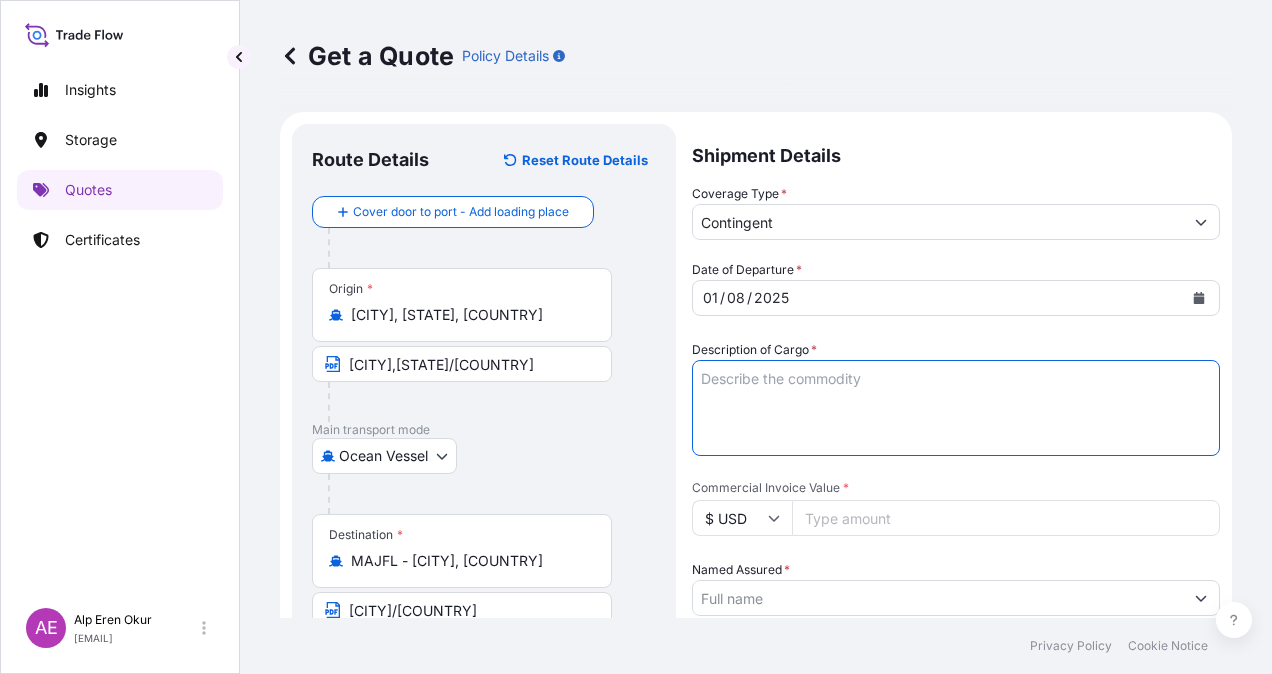 click on "Description of Cargo *" at bounding box center (956, 408) 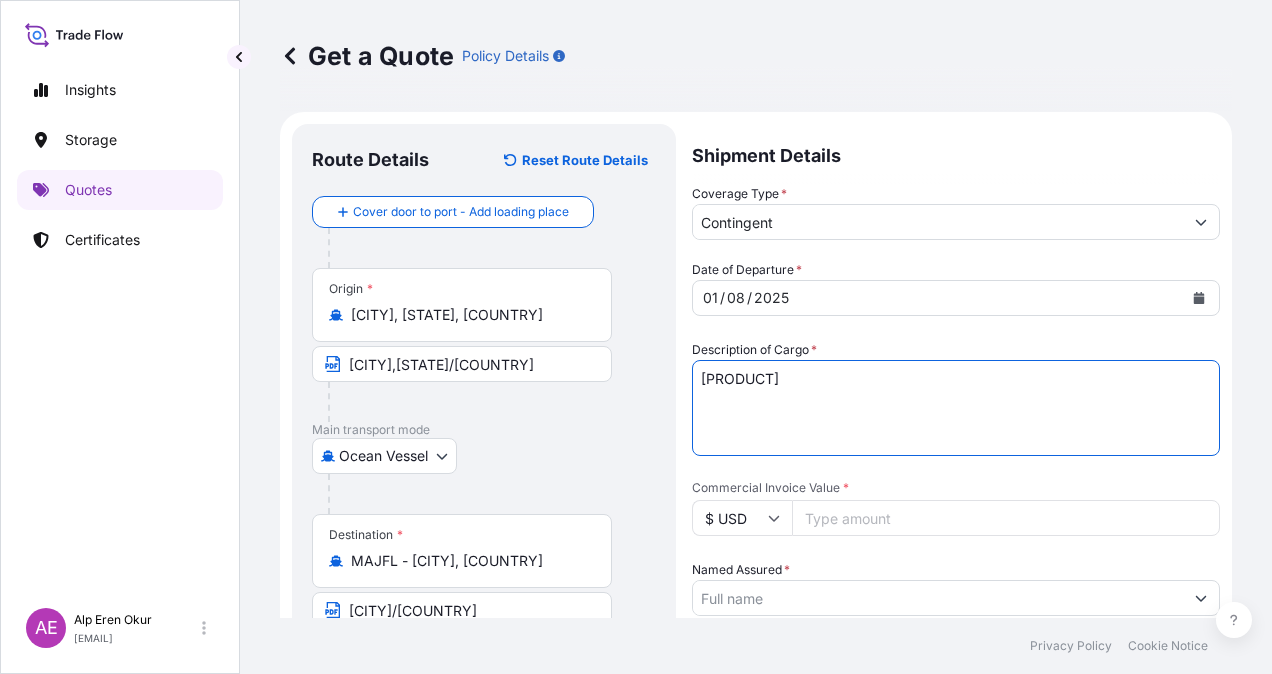 type on "[PRODUCT]" 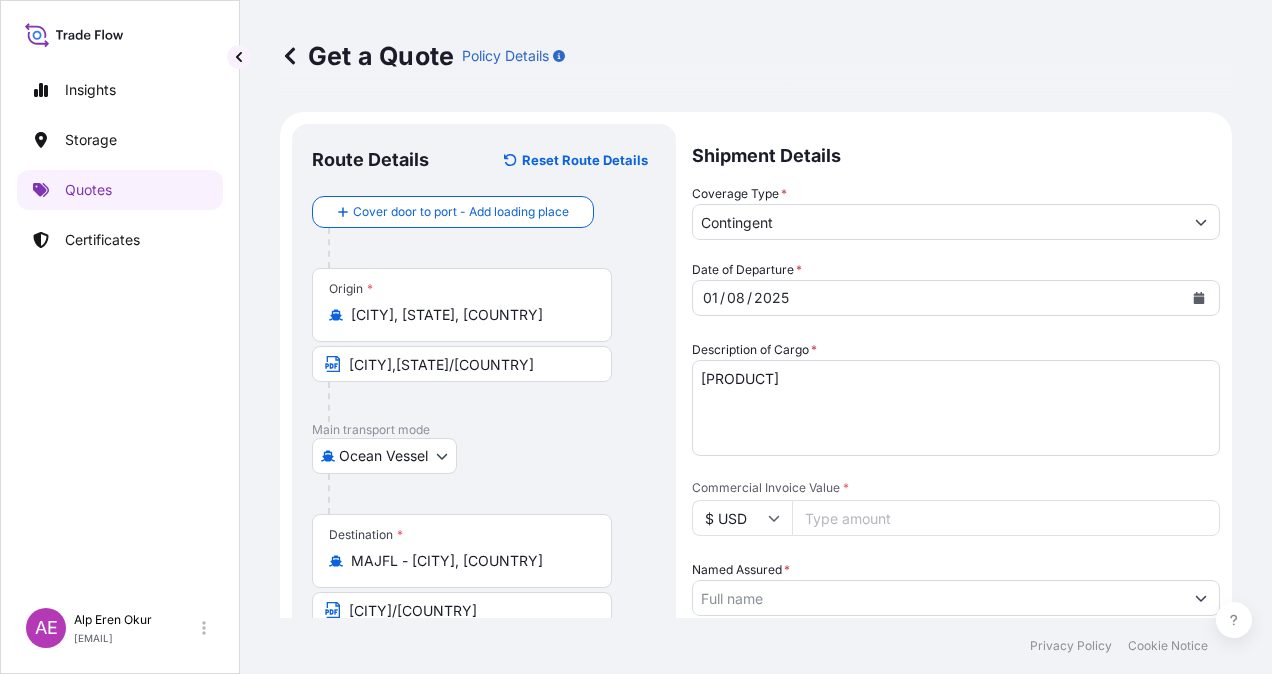 paste on "[NUMBER].[NUMBER]" 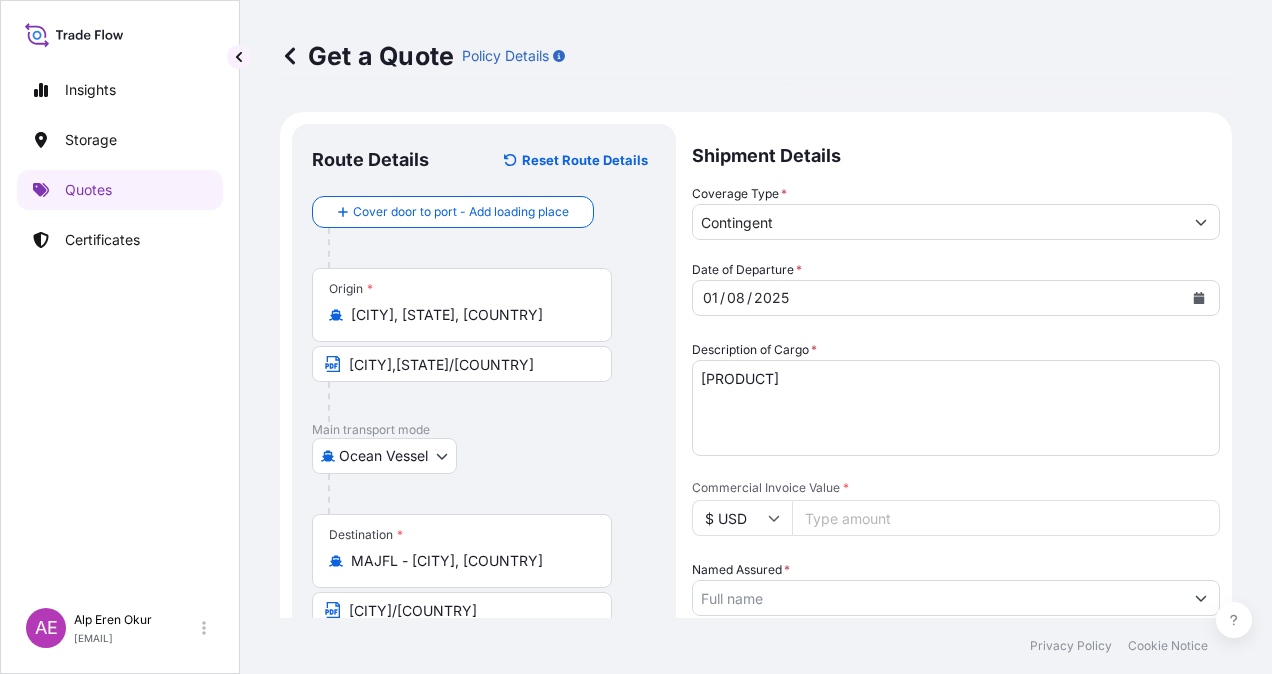 type on "[NUMBER].[NUMBER]" 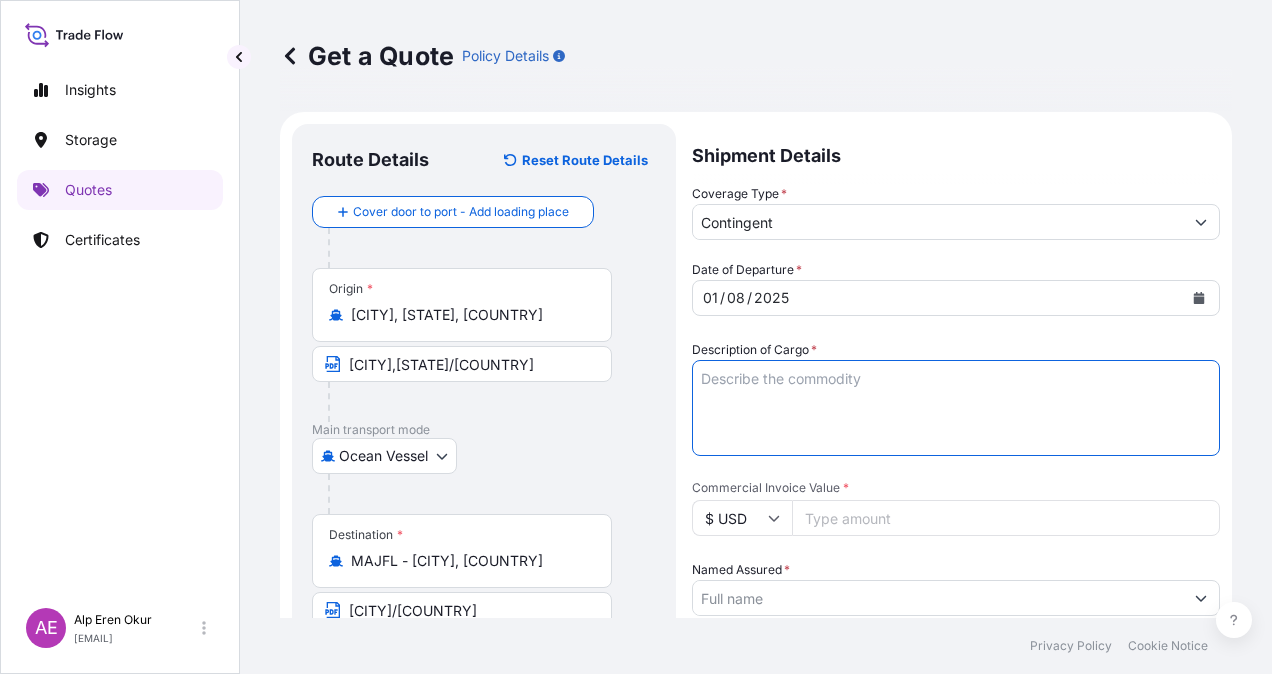 click on "Description of Cargo *" at bounding box center [956, 408] 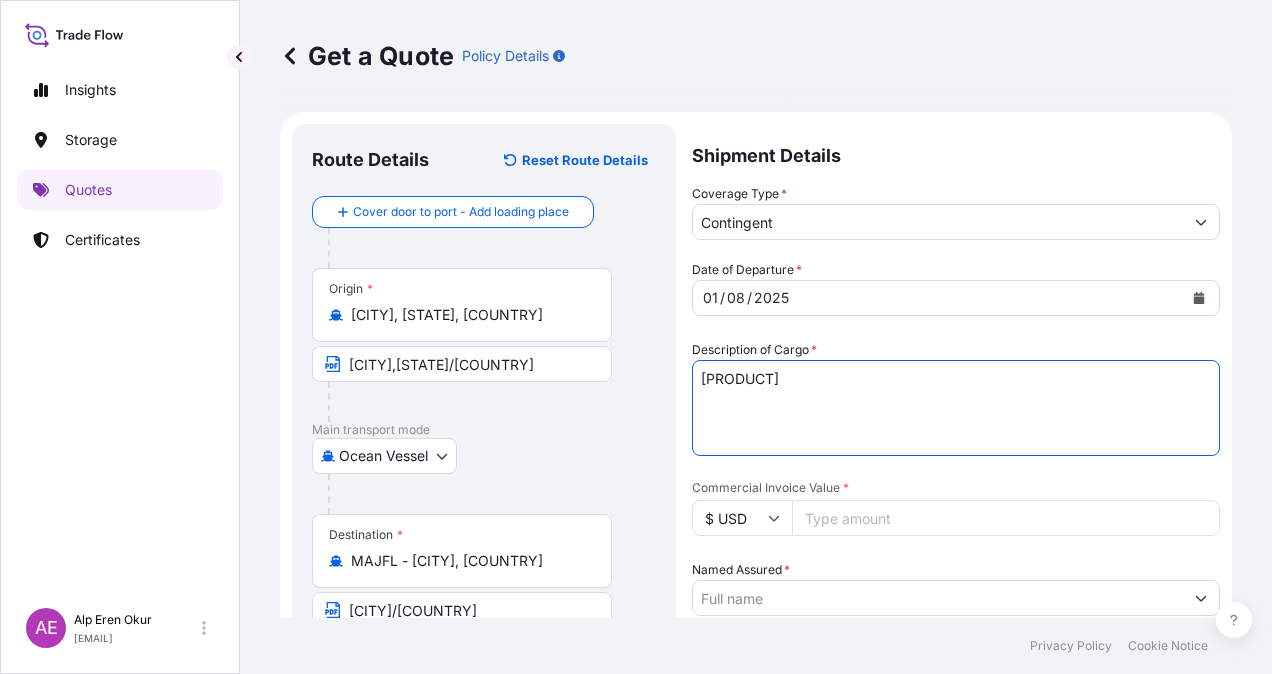 type on "[PRODUCT]" 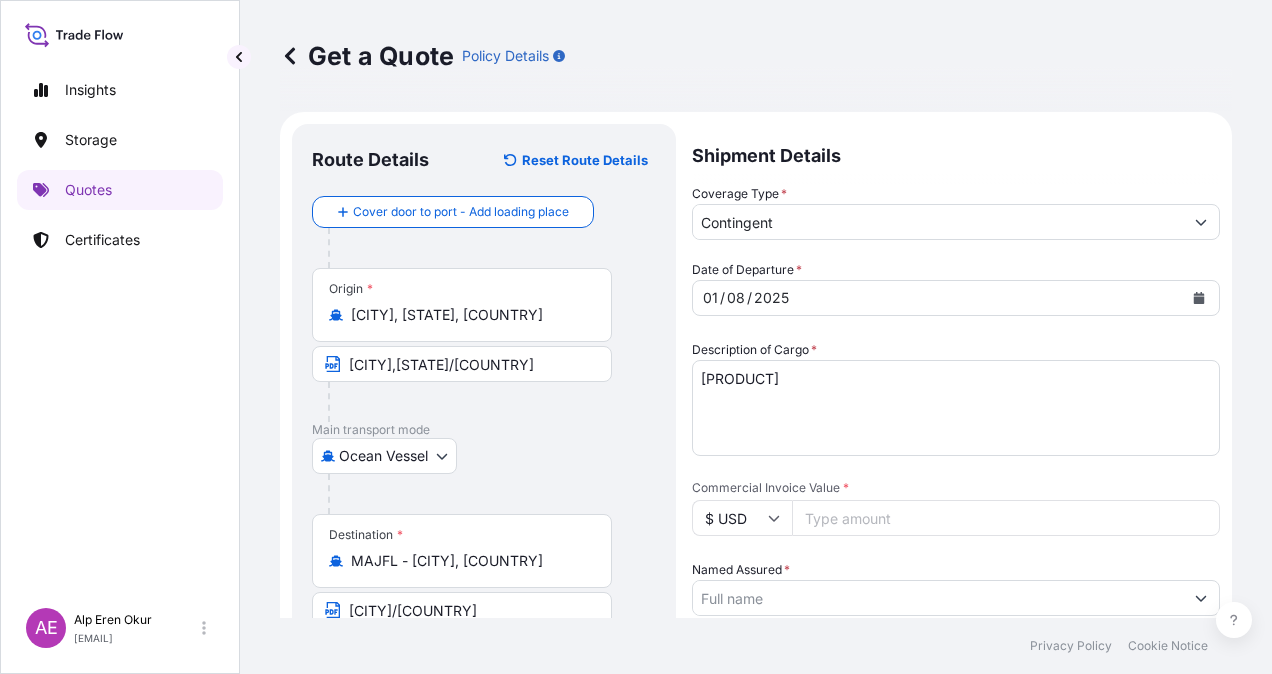 type on "6" 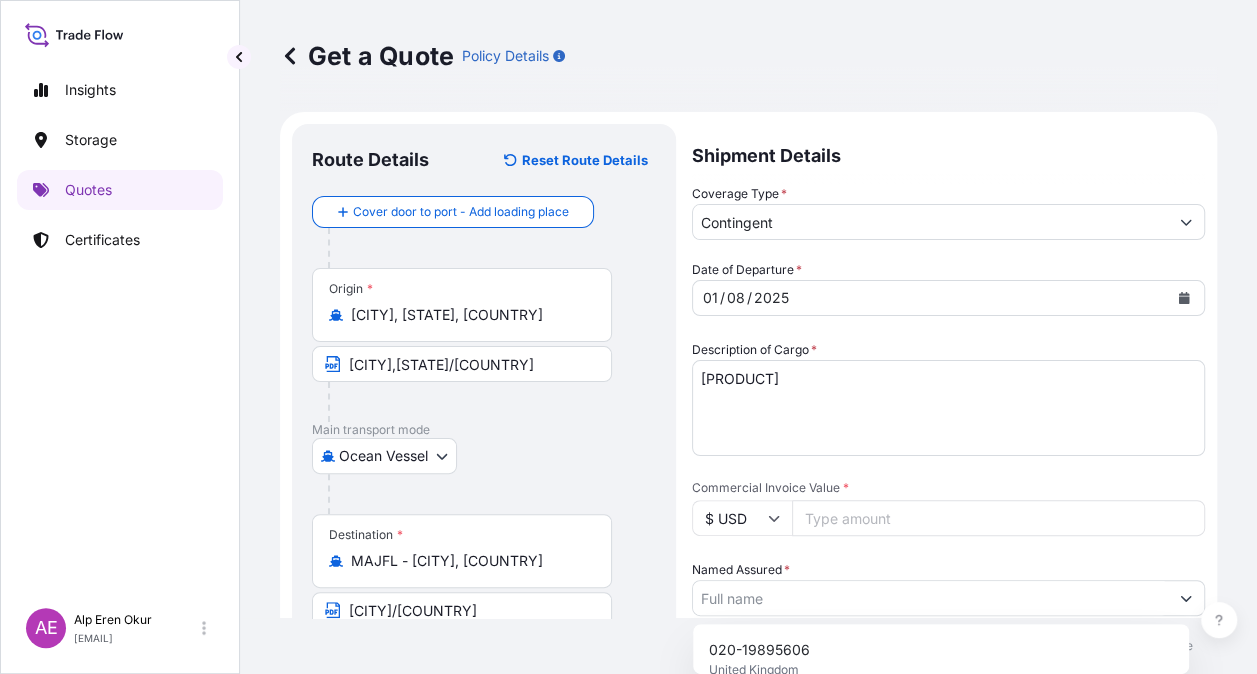 click on "[NUMBER]" at bounding box center (998, 518) 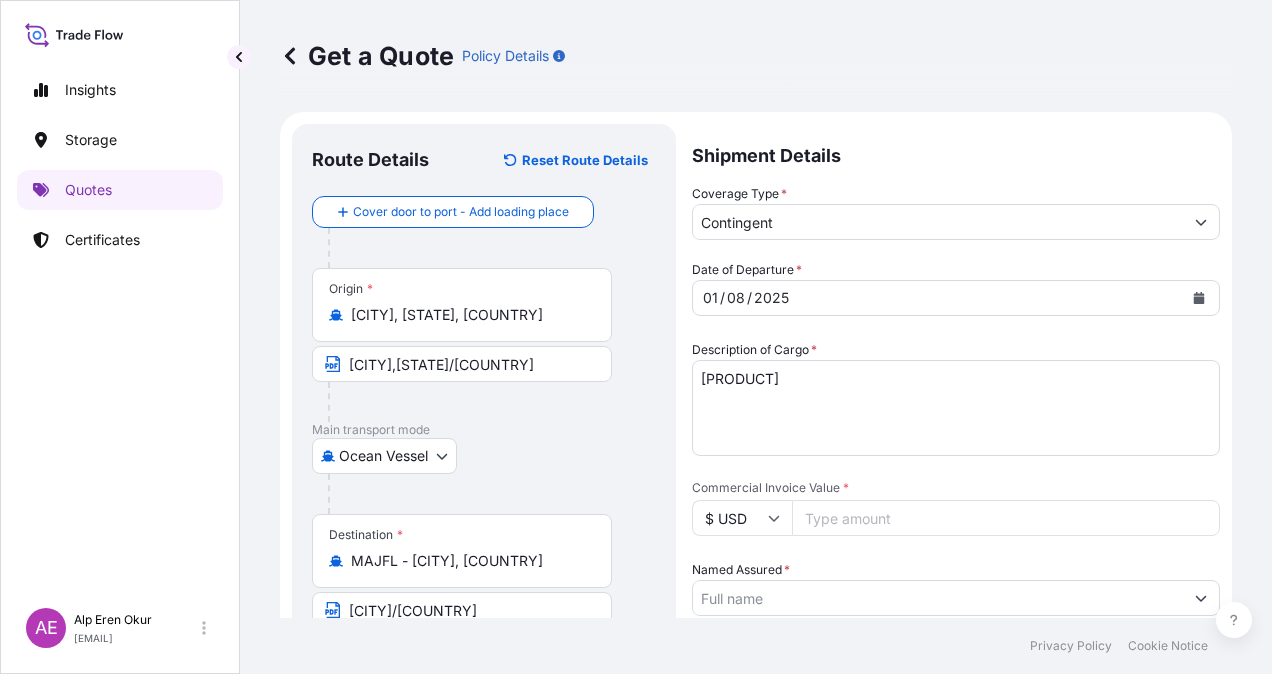 type on "[NUMBER].[NUMBER]" 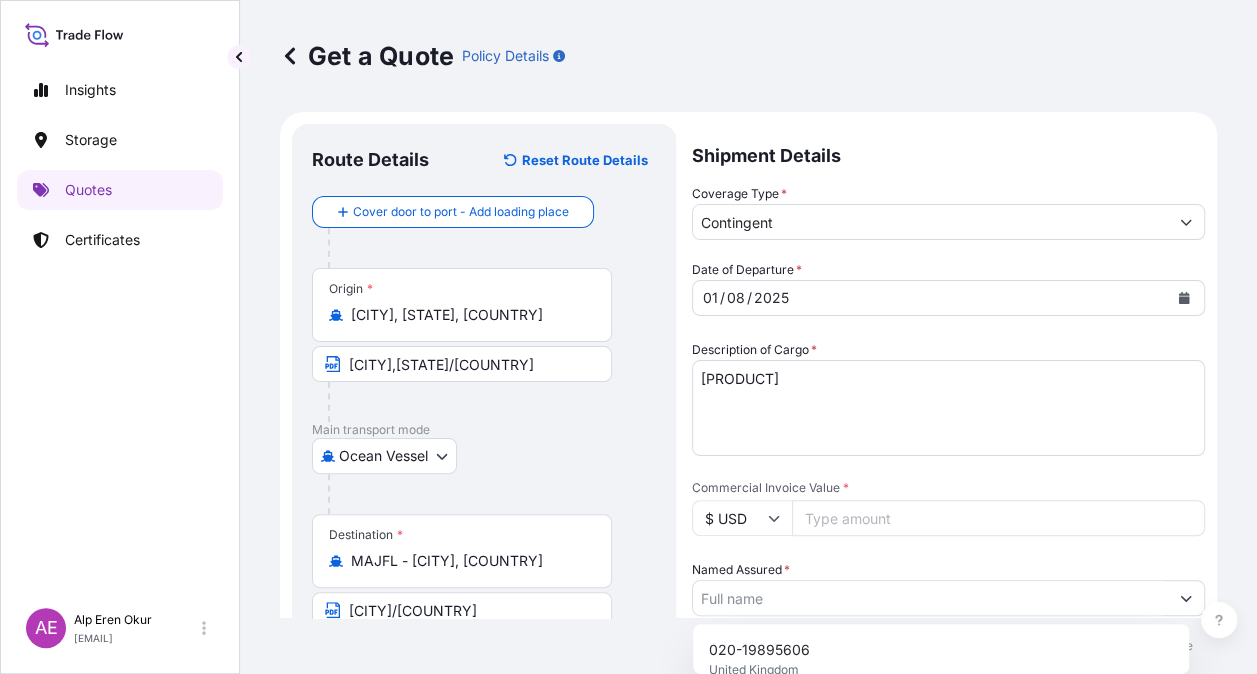 click on "[NUMBER].[NUMBER]" at bounding box center (998, 518) 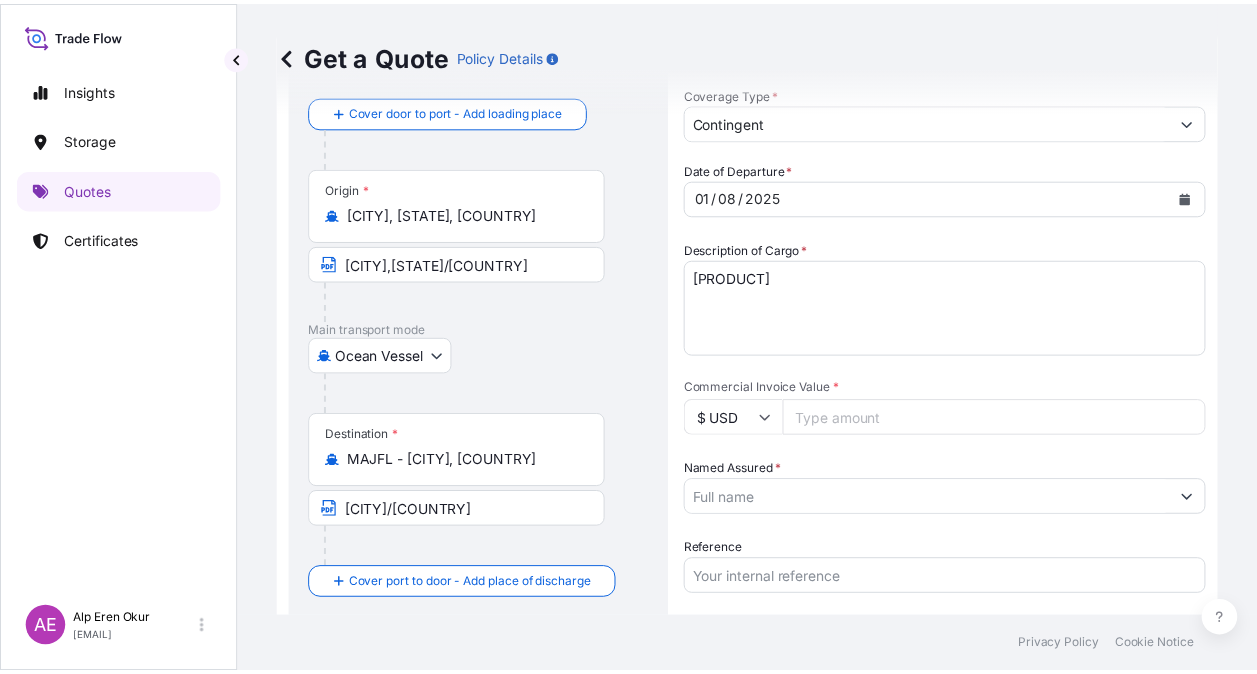 scroll, scrollTop: 200, scrollLeft: 0, axis: vertical 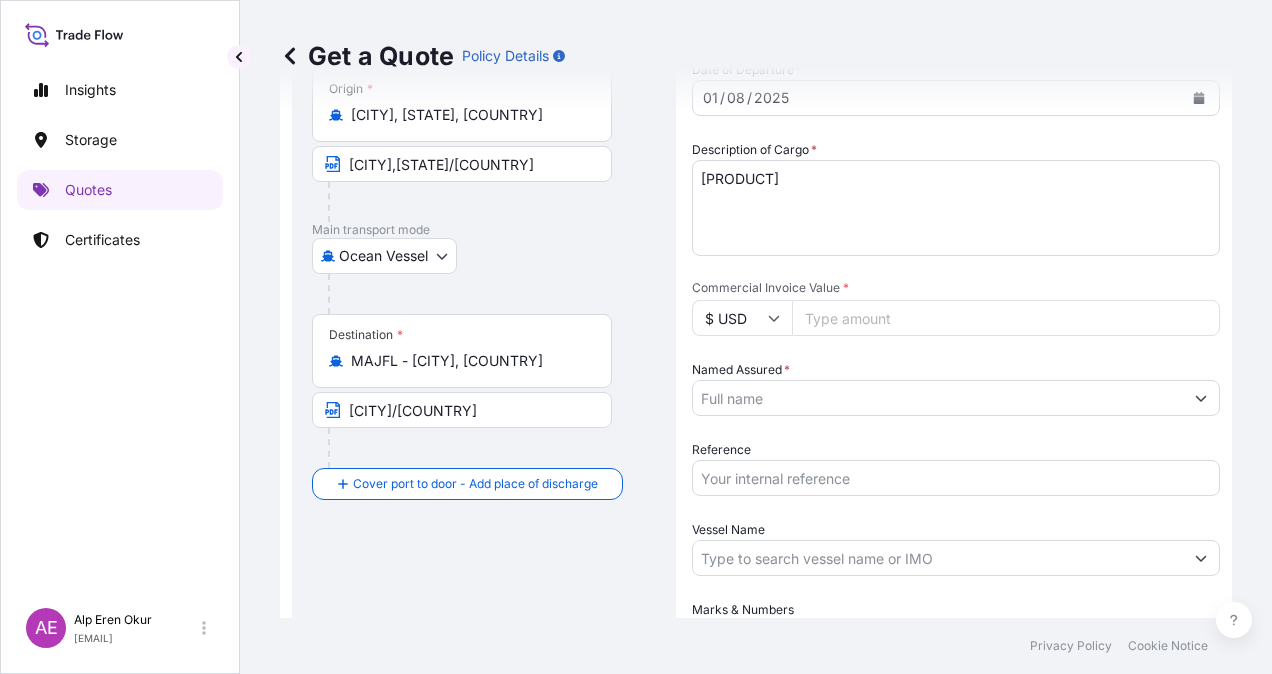 click on "Reference" at bounding box center (956, 478) 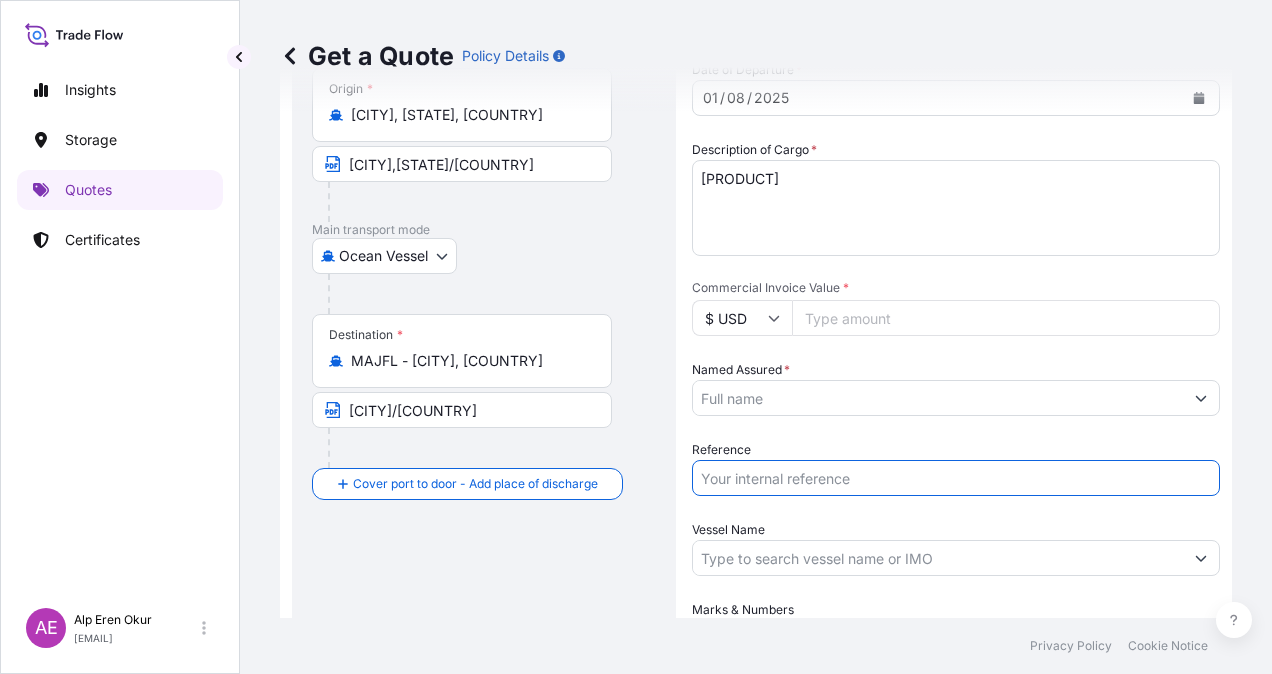 click on "Named Assured *" at bounding box center [938, 398] 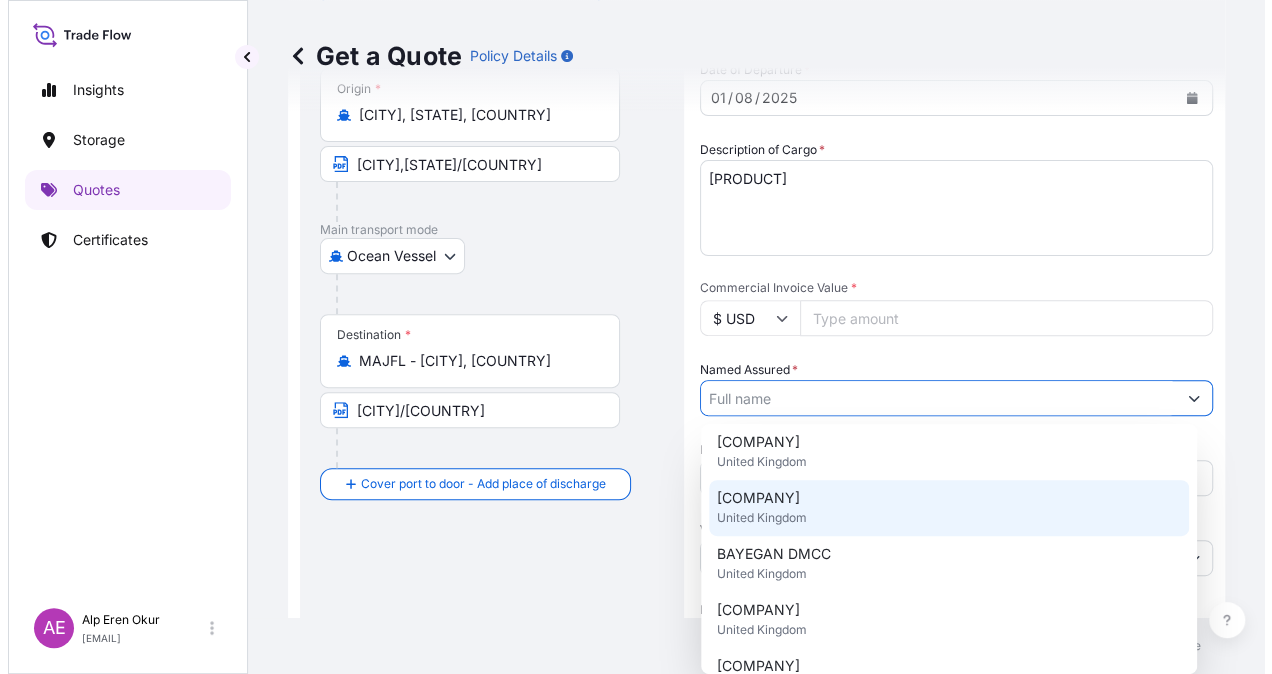 scroll, scrollTop: 200, scrollLeft: 0, axis: vertical 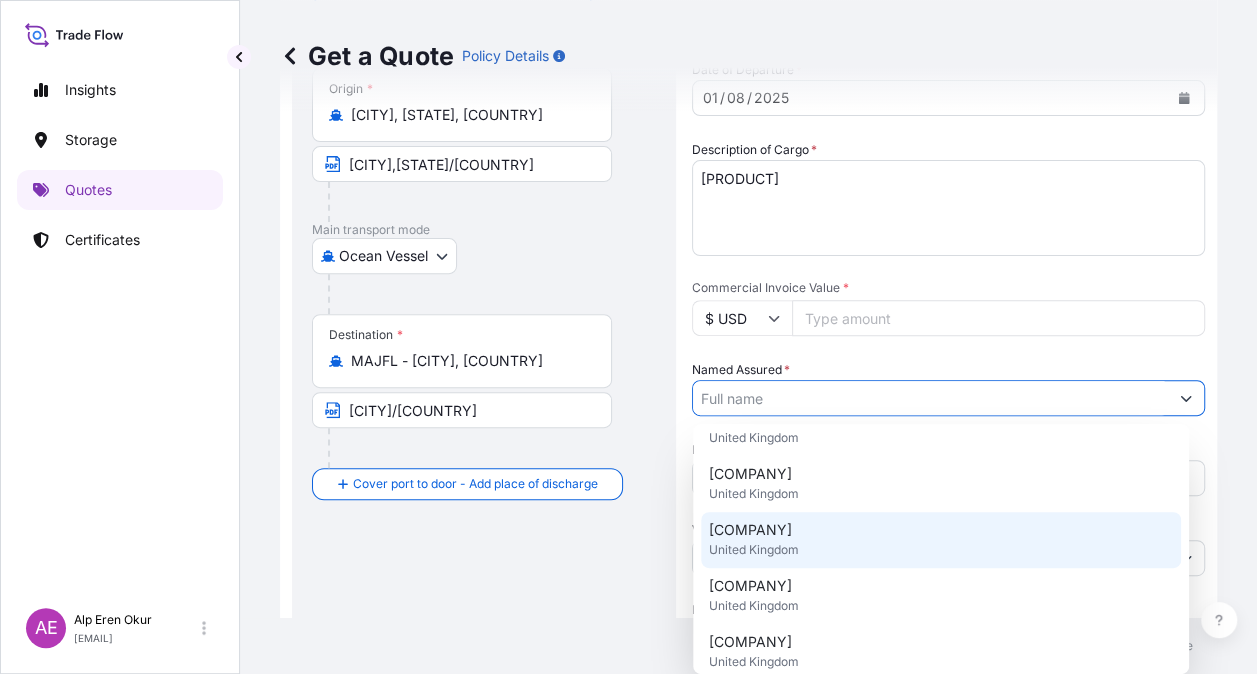click on "[COMPANY] [COUNTRY]" at bounding box center [941, 540] 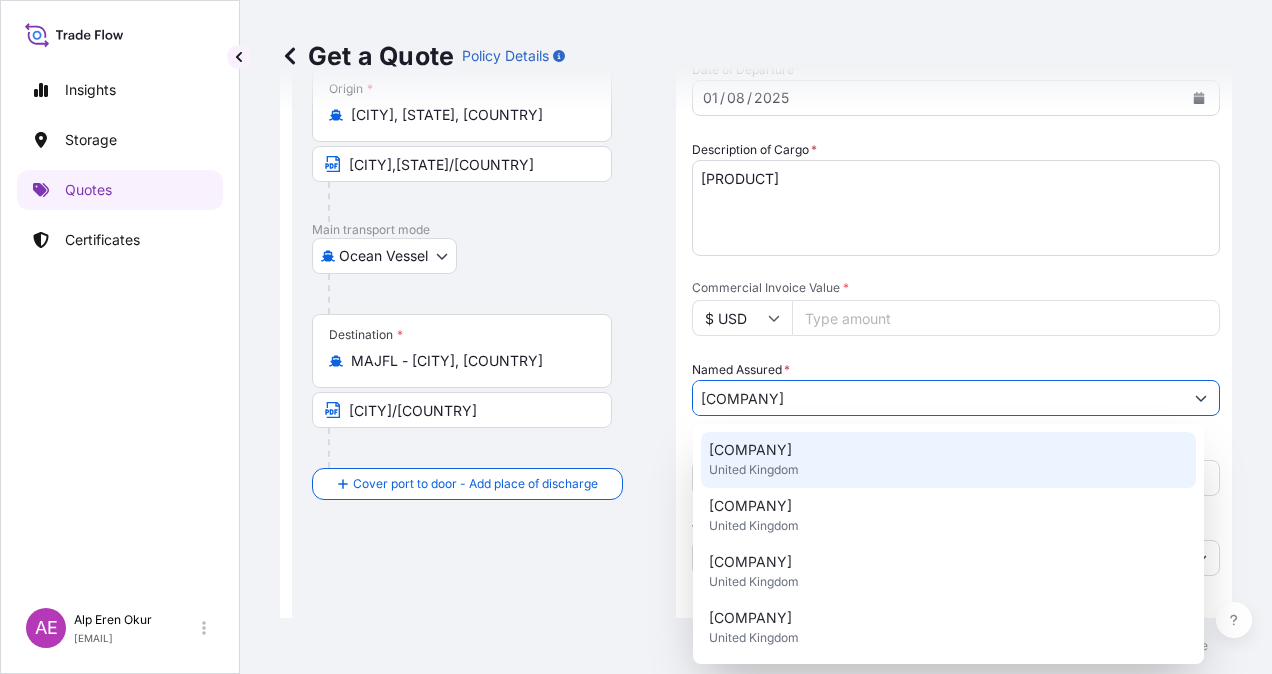 click on "[COMPANY]" at bounding box center (750, 450) 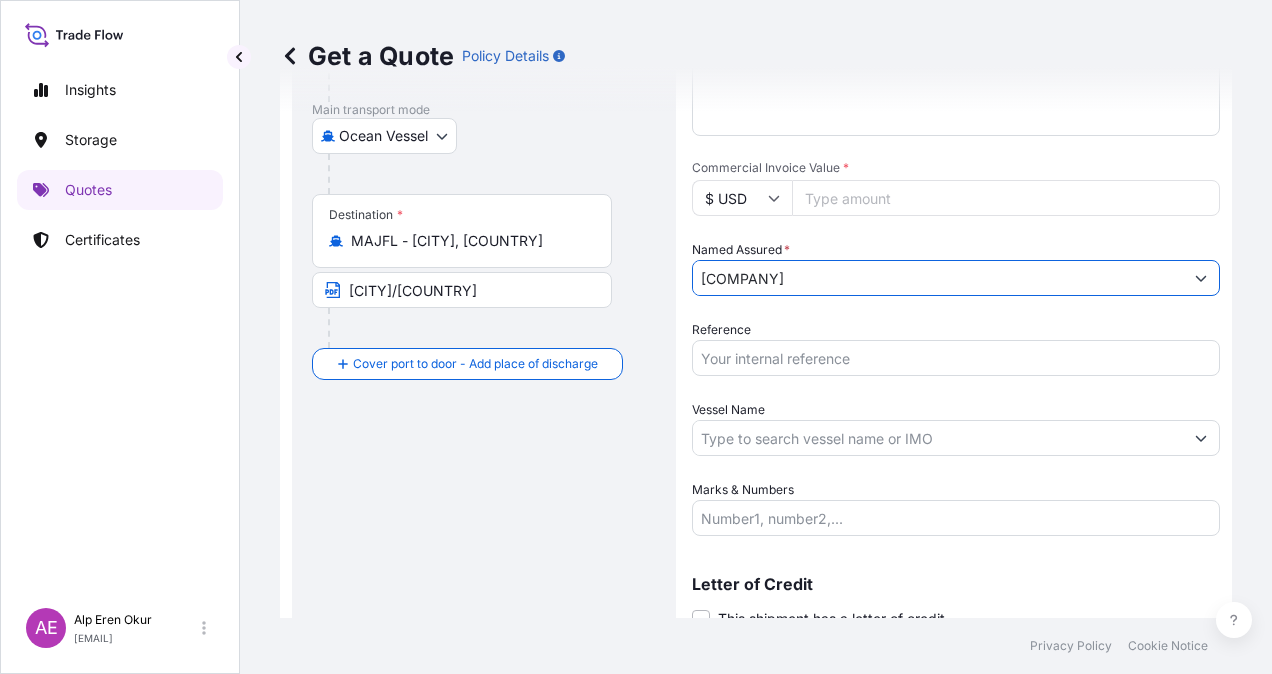 scroll, scrollTop: 398, scrollLeft: 0, axis: vertical 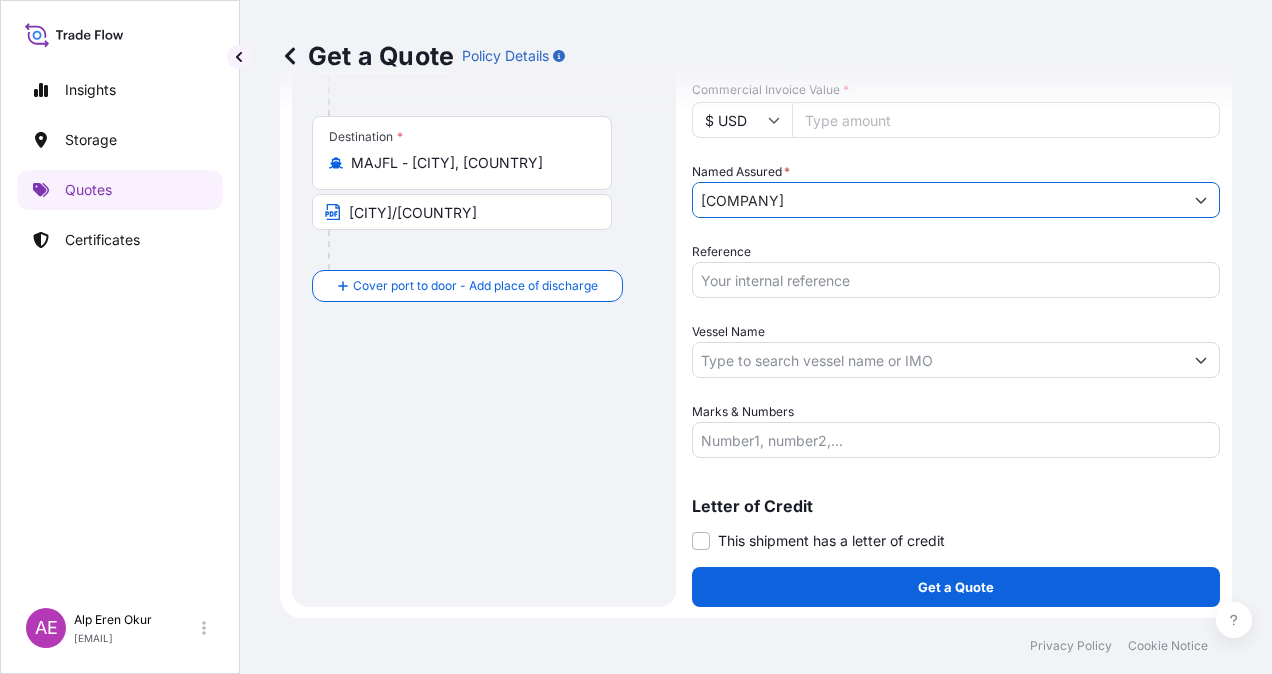 click on "Vessel Name" at bounding box center [938, 360] 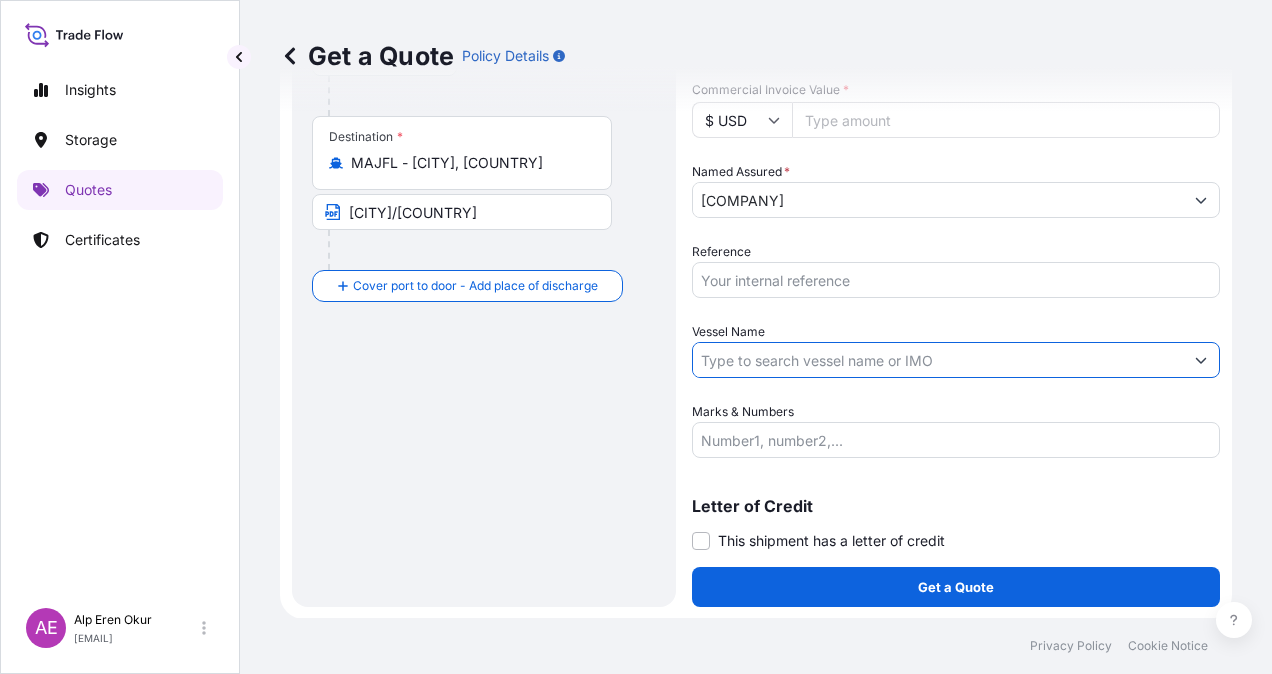 paste on "[VESSEL_NAME]" 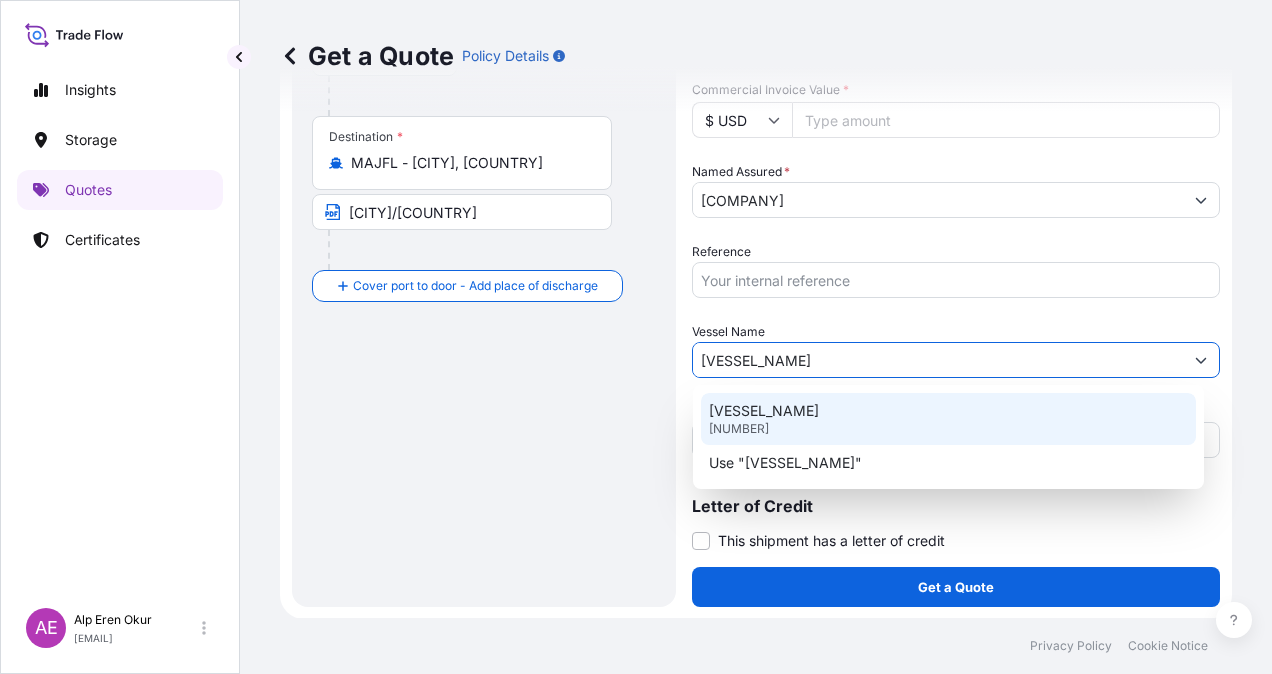 click on "[VESSEL_NAME] [NUMBER]" at bounding box center [948, 419] 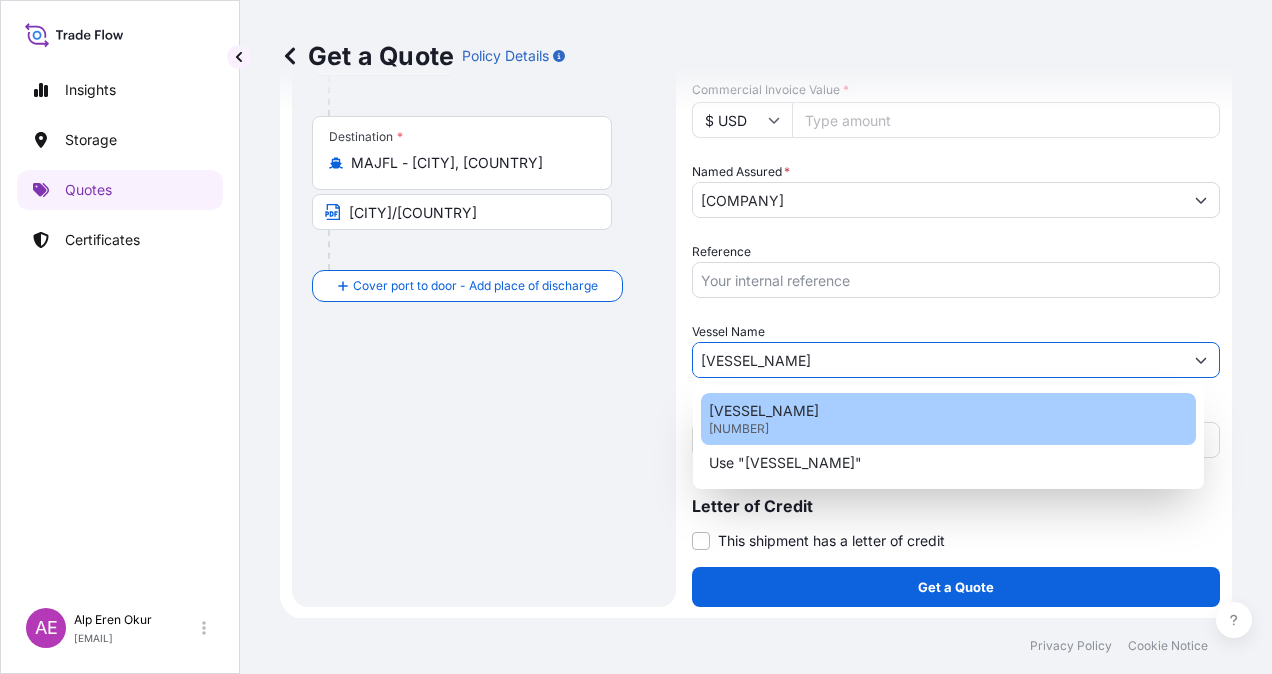 type on "[VESSEL_NAME]" 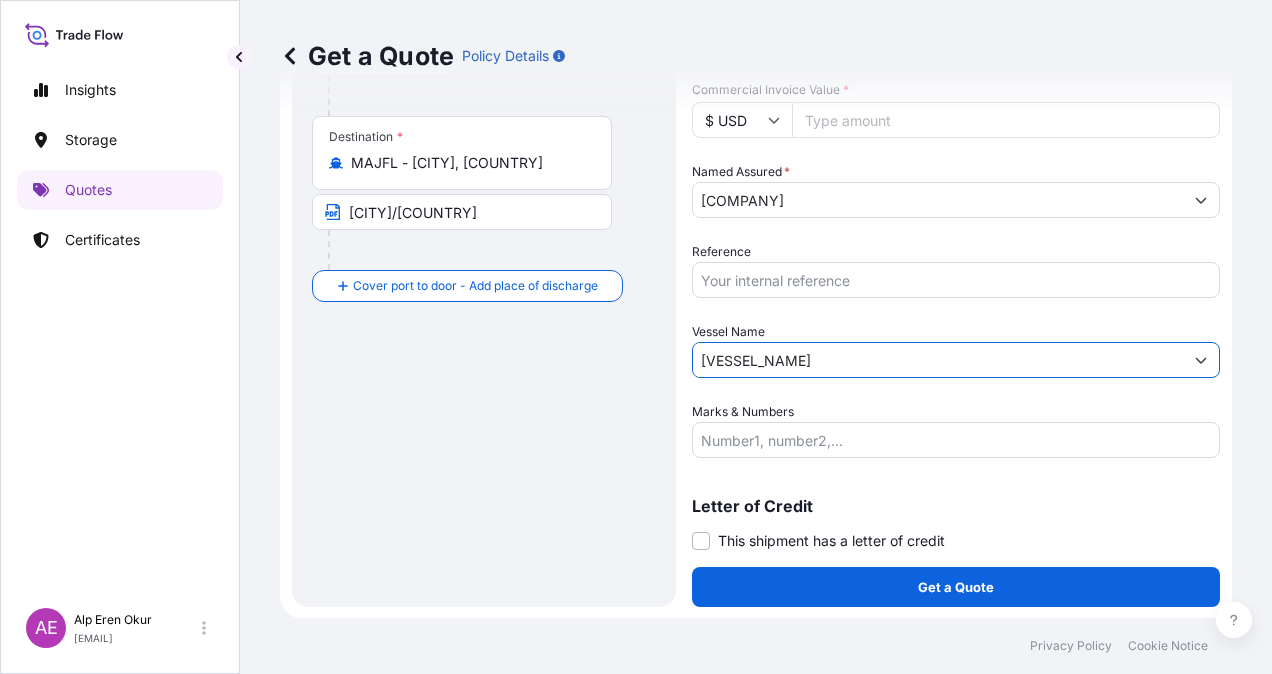 click on "[VESSEL_NAME]" at bounding box center [938, 360] 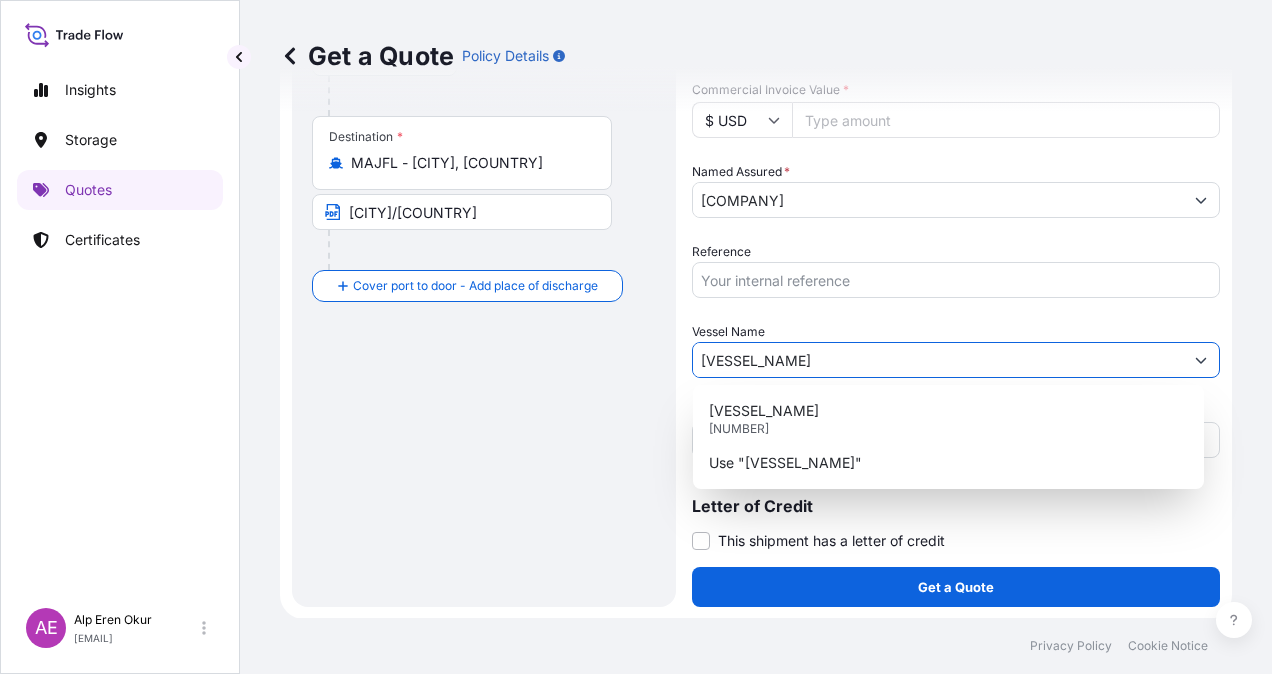 click at bounding box center [1201, 360] 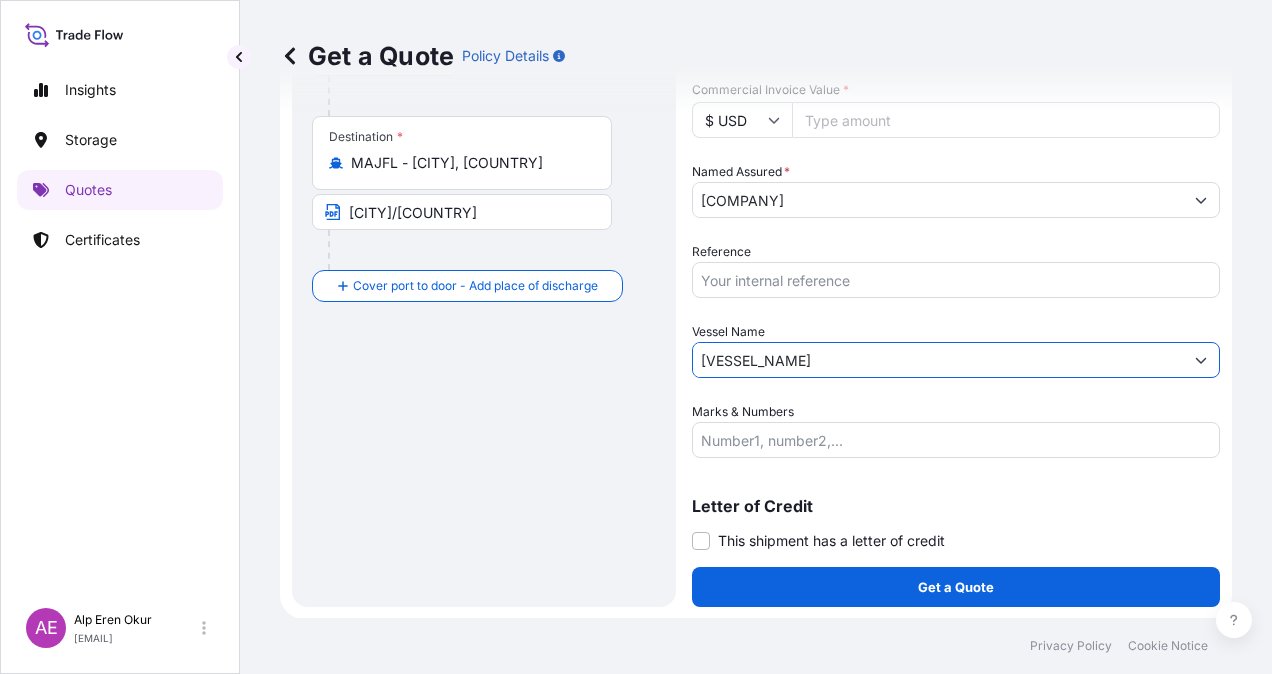 click on "Marks & Numbers" at bounding box center (956, 440) 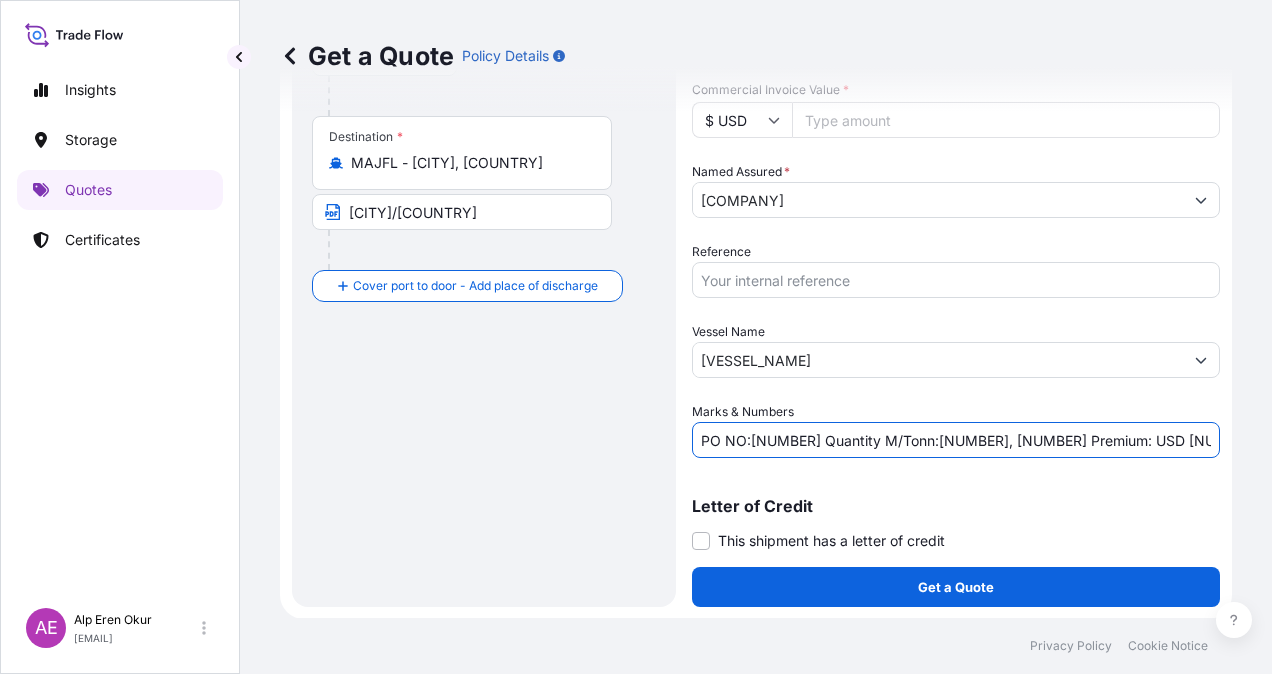 drag, startPoint x: 749, startPoint y: 436, endPoint x: 833, endPoint y: 439, distance: 84.05355 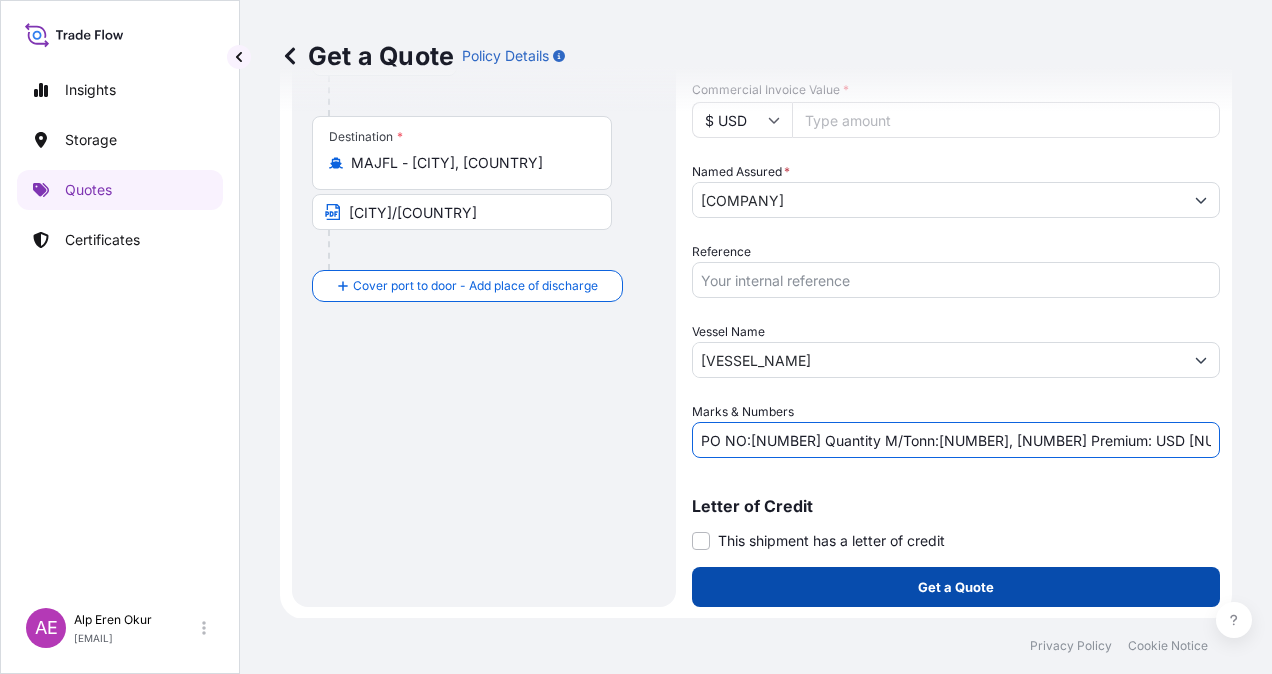 type on "PO NO:[NUMBER] Quantity M/Tonn:[NUMBER], [NUMBER] Premium: USD [NUMBER], [NUMBER]" 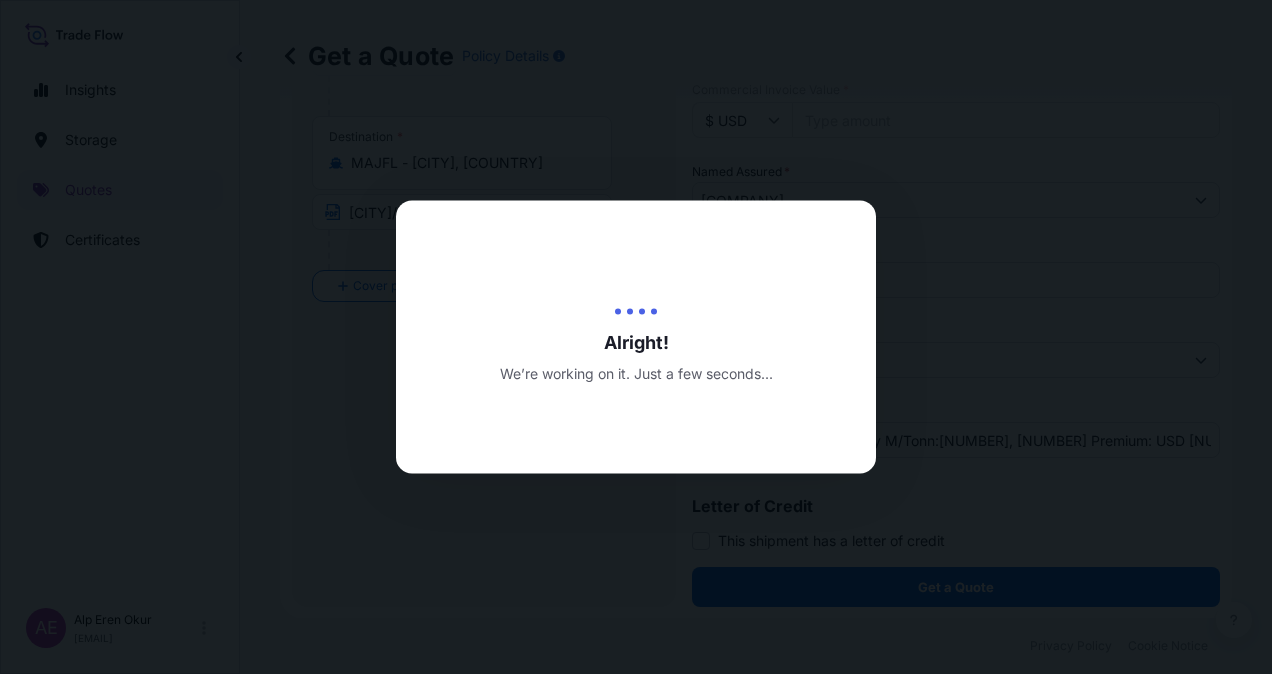 scroll, scrollTop: 0, scrollLeft: 0, axis: both 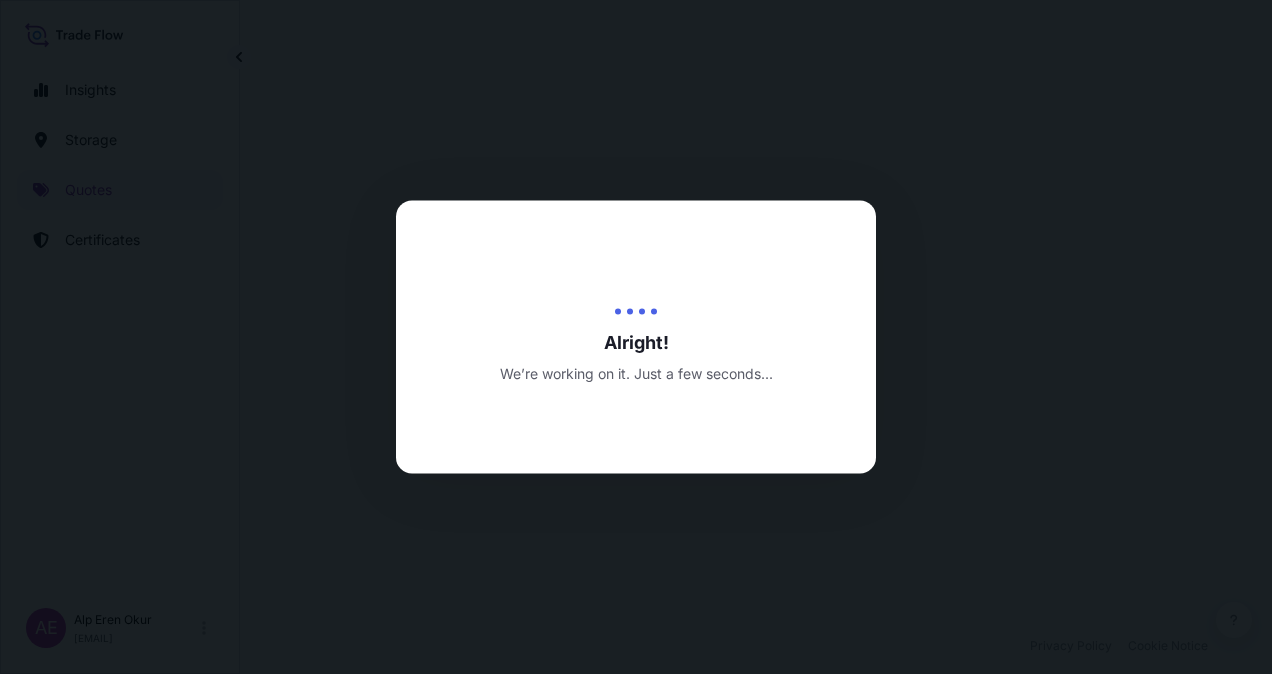 select on "Ocean Vessel" 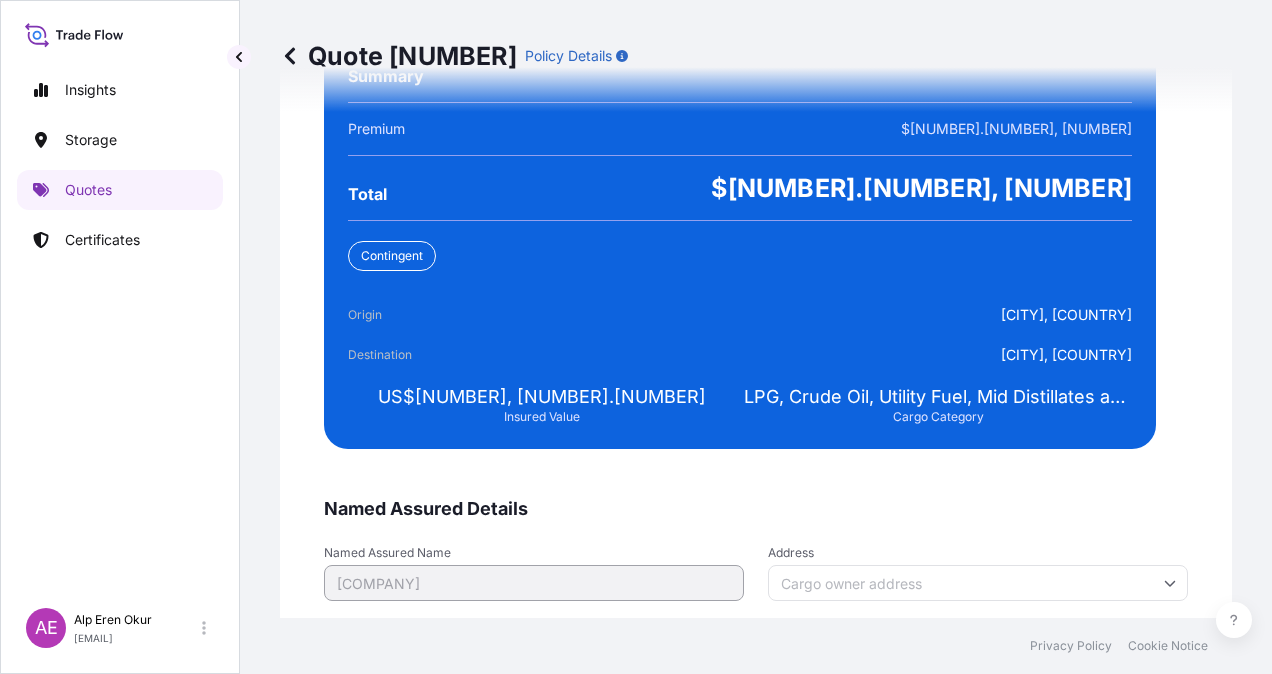 scroll, scrollTop: 3824, scrollLeft: 0, axis: vertical 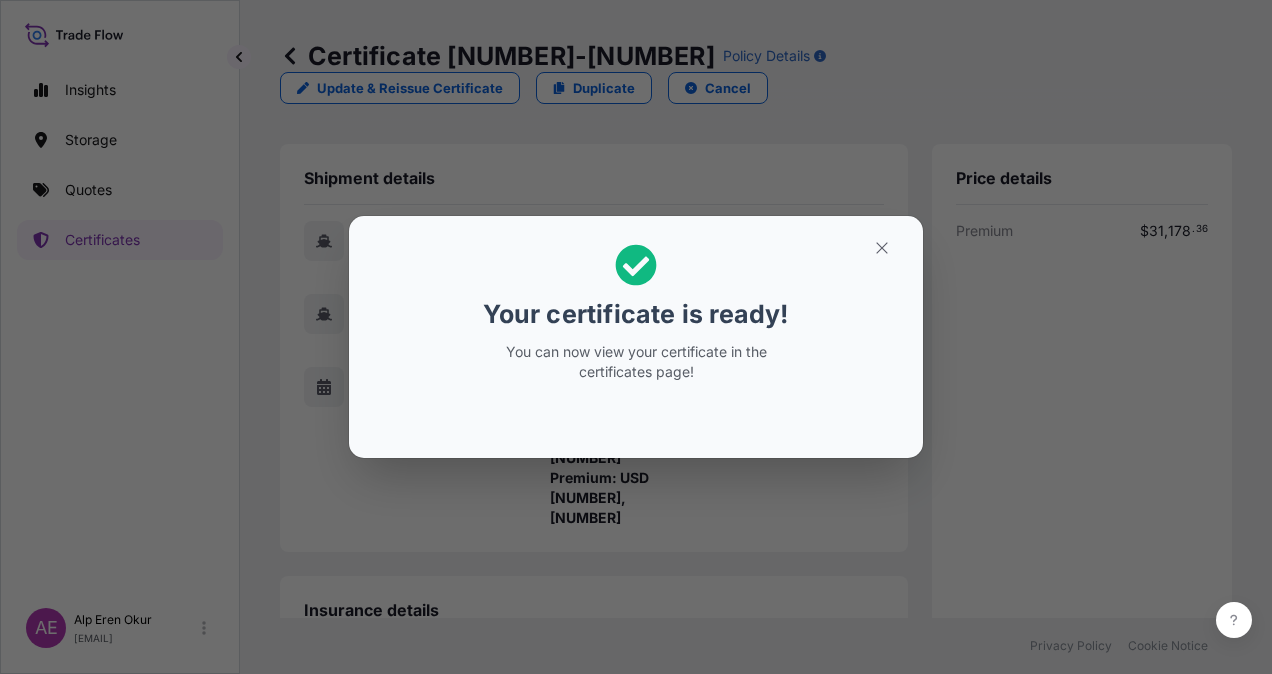 click 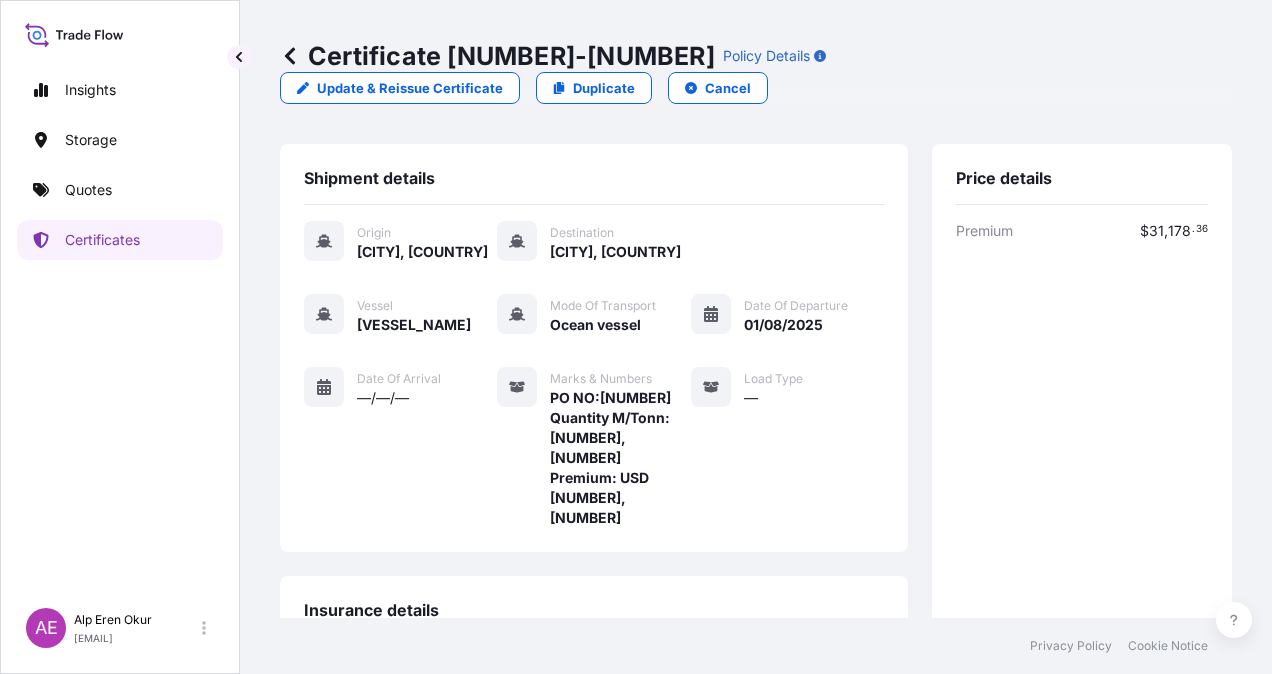 scroll, scrollTop: 421, scrollLeft: 0, axis: vertical 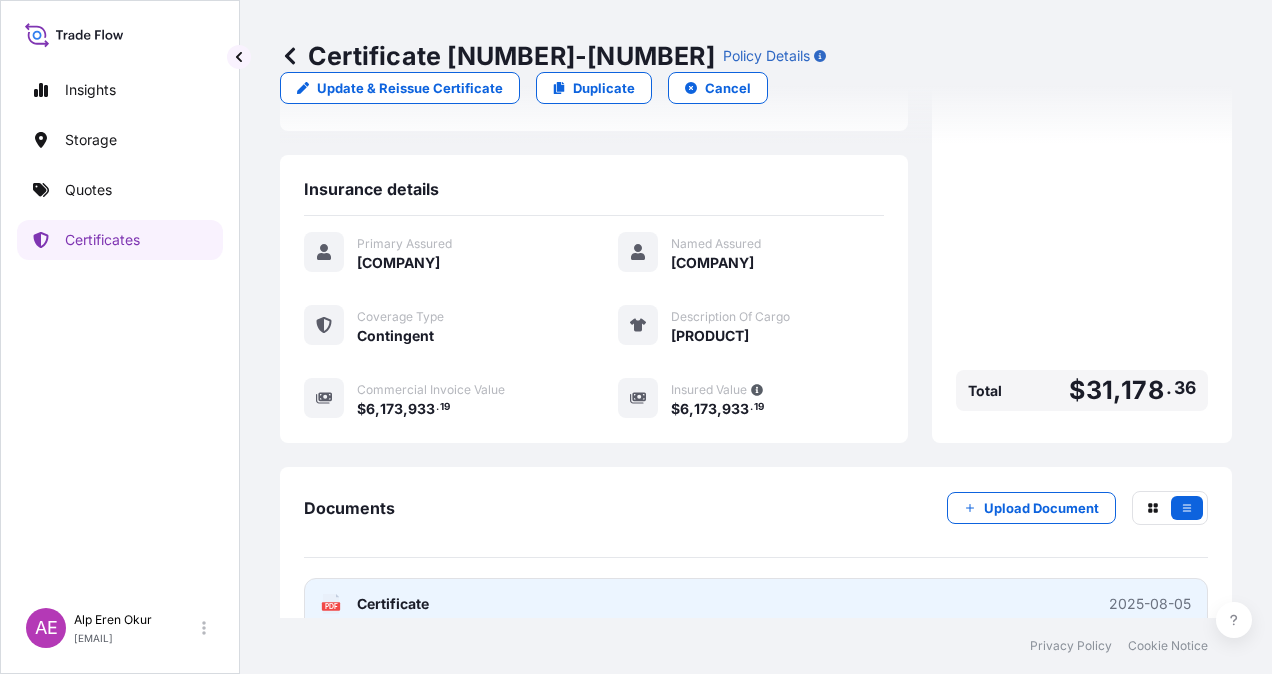 click on "Certificate" at bounding box center [393, 604] 